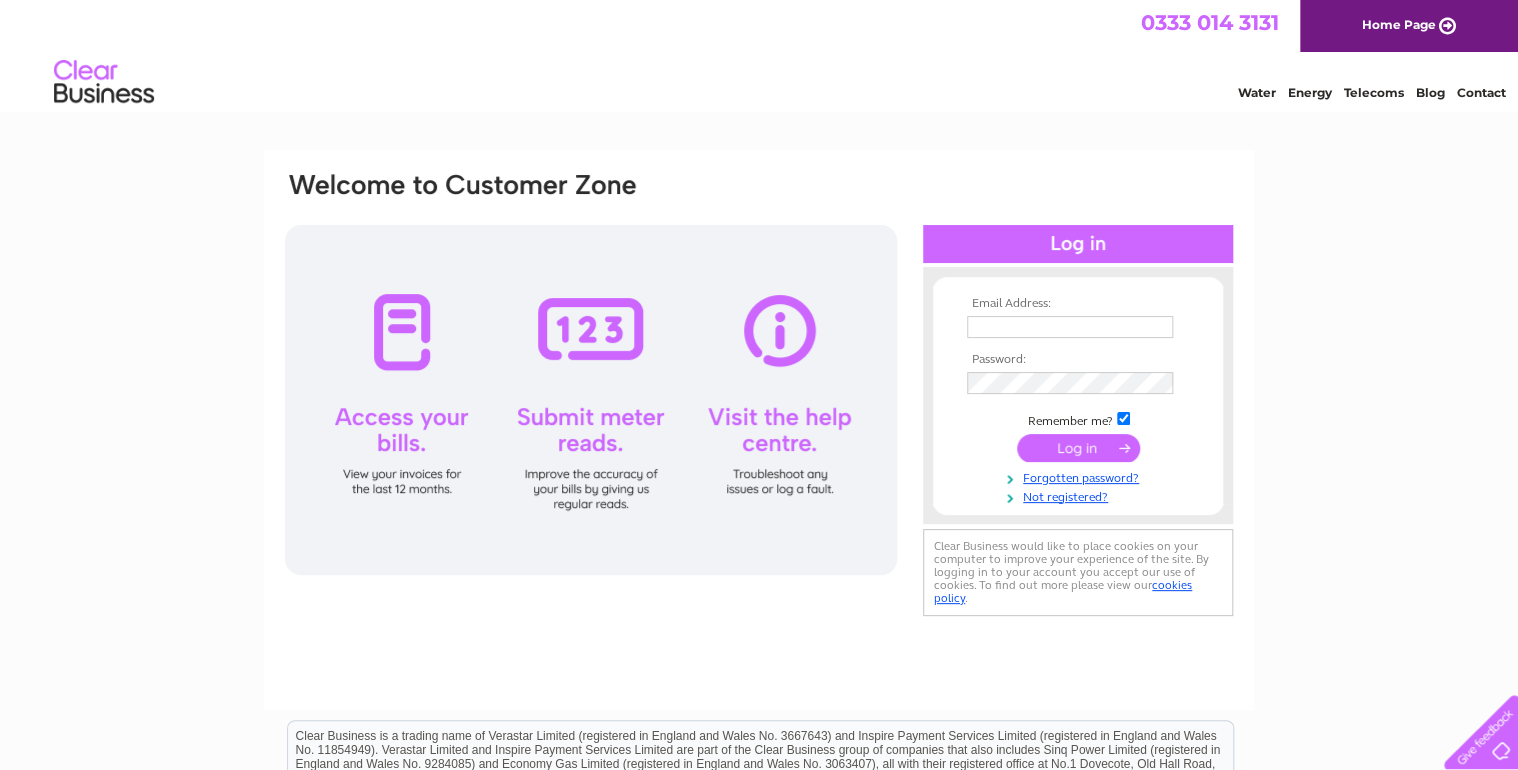 scroll, scrollTop: 0, scrollLeft: 0, axis: both 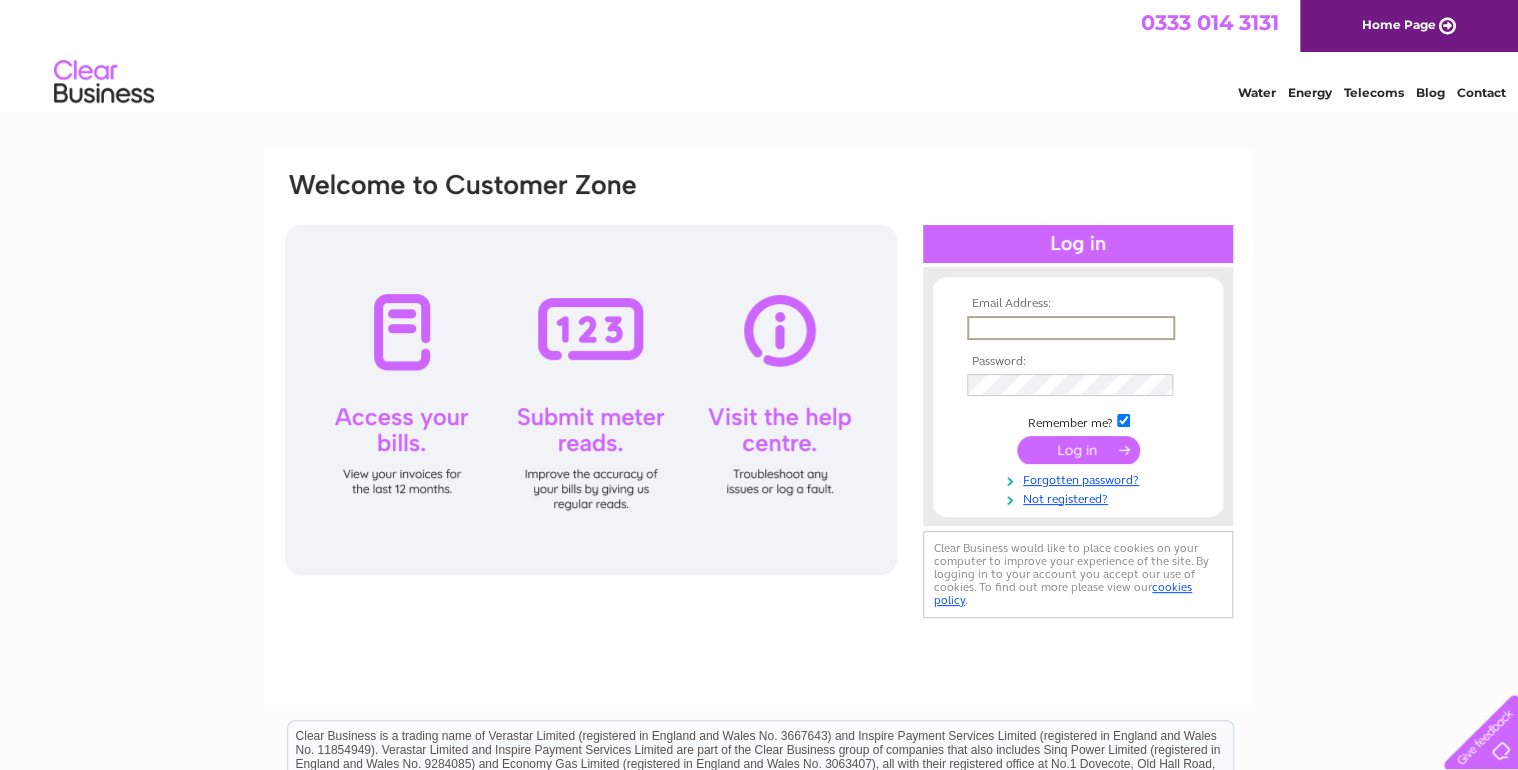 click at bounding box center [1071, 328] 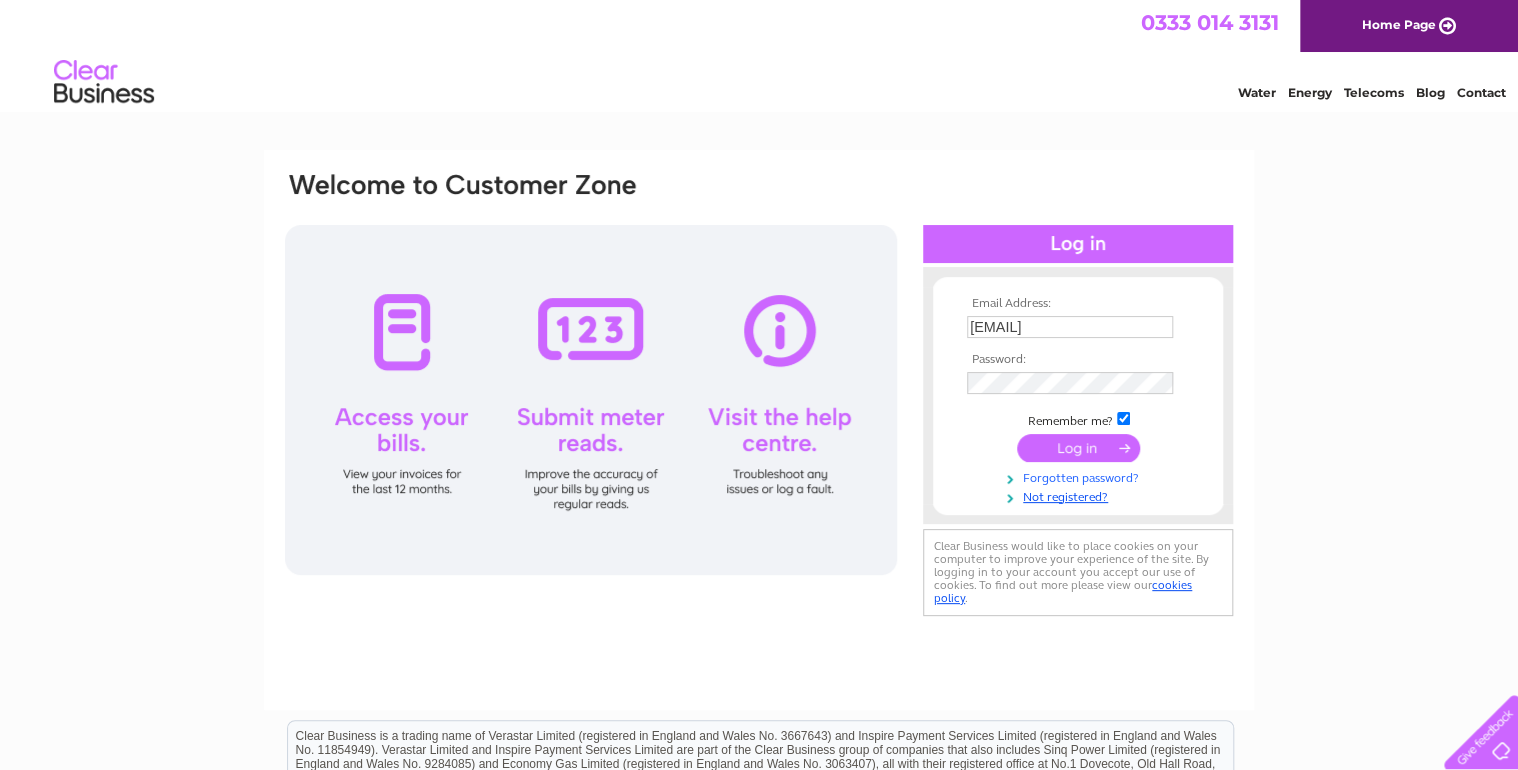 click on "Forgotten password?" at bounding box center [1080, 476] 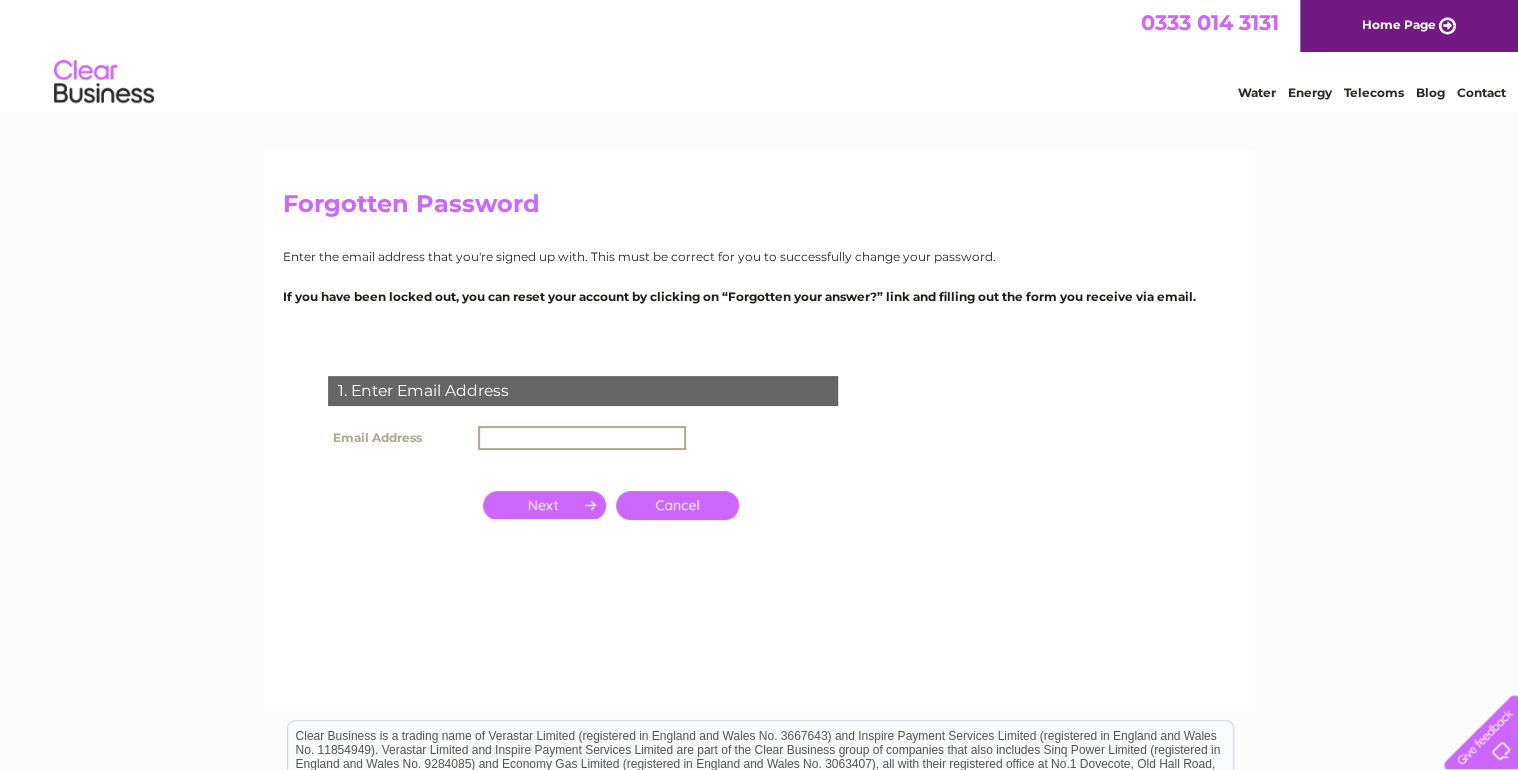 click at bounding box center (582, 438) 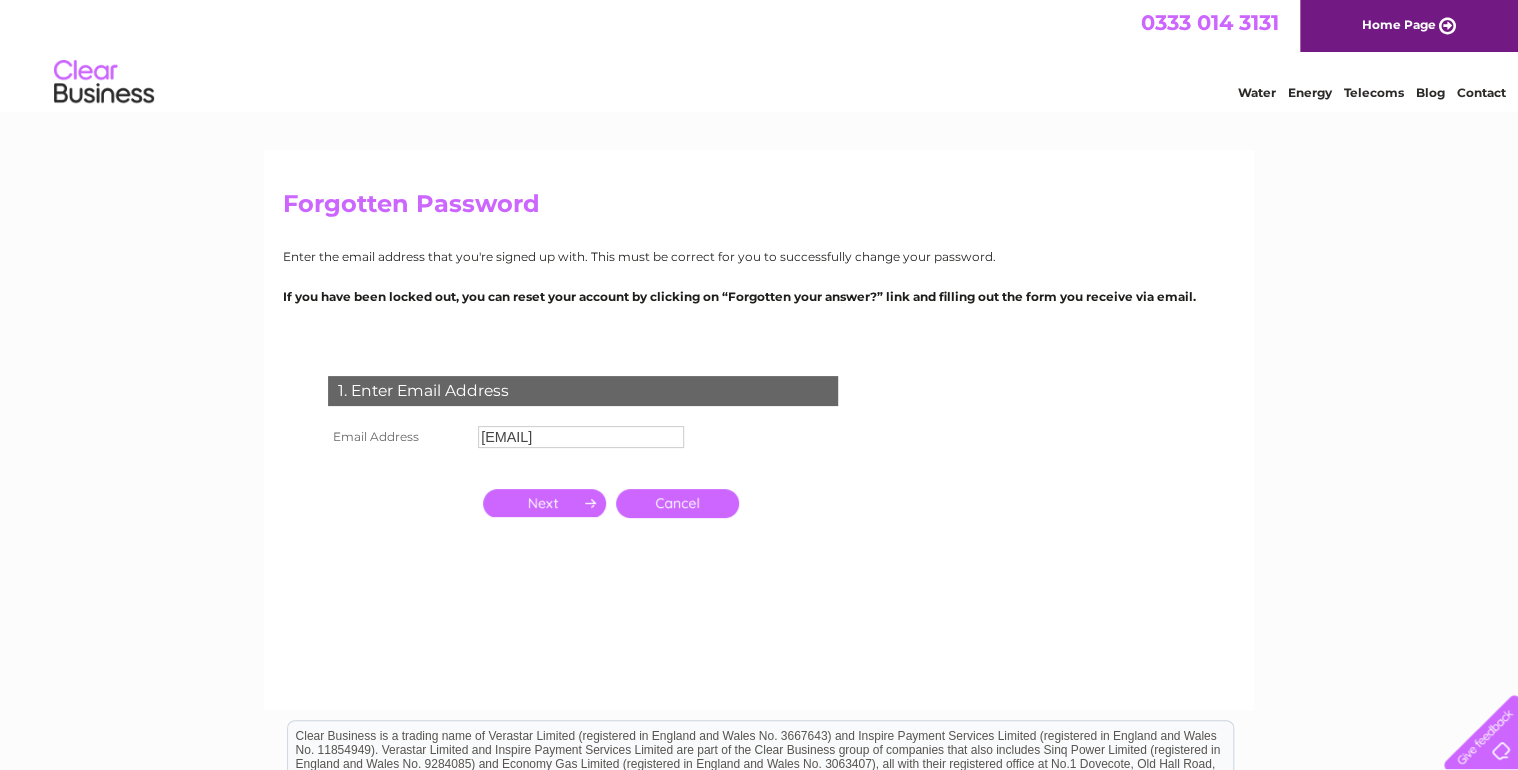 click at bounding box center (544, 503) 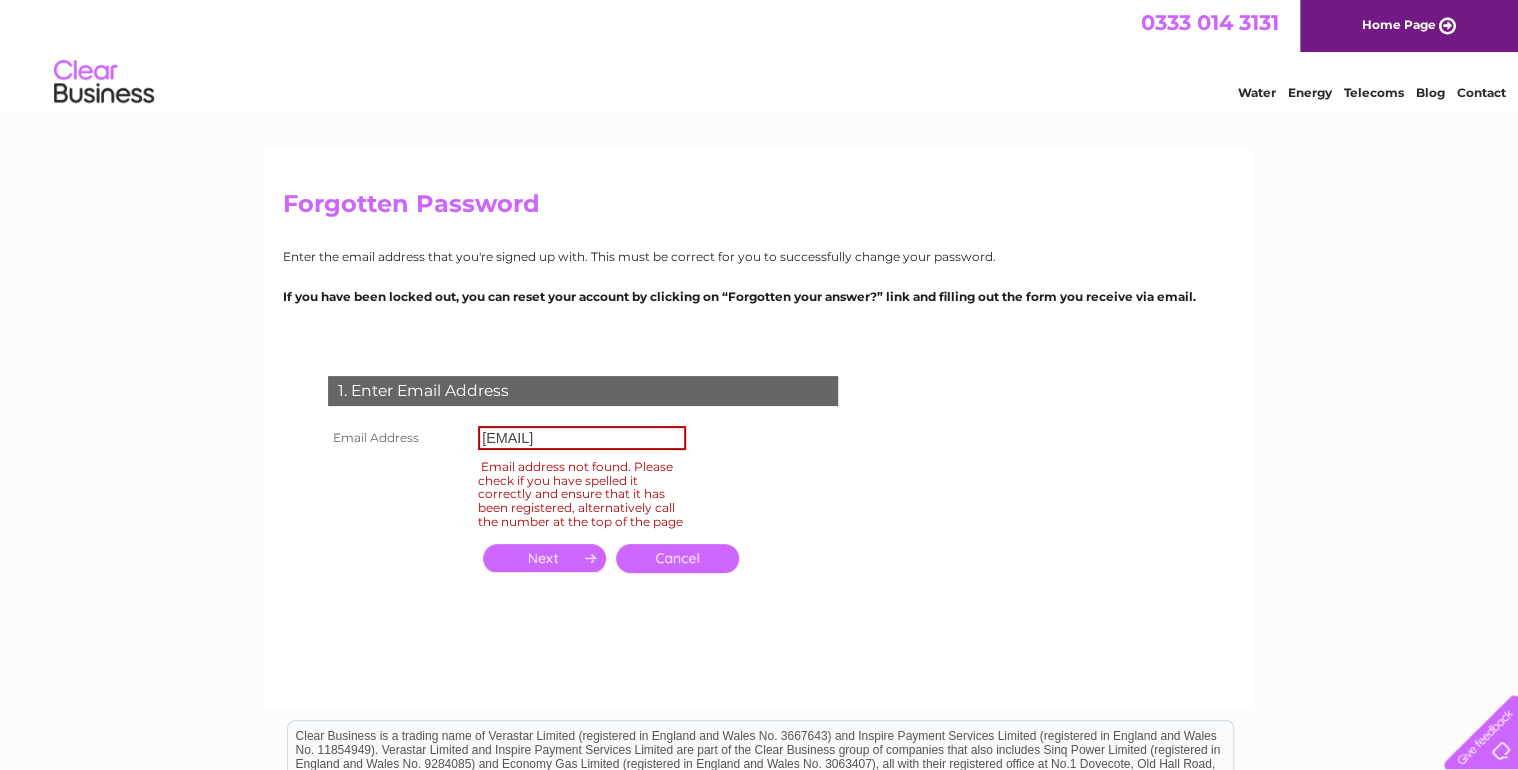 click on "Email address not found. Please check if you have spelled it correctly and ensure that it has been registered, alternatively call the number at the top of the page" at bounding box center (582, 494) 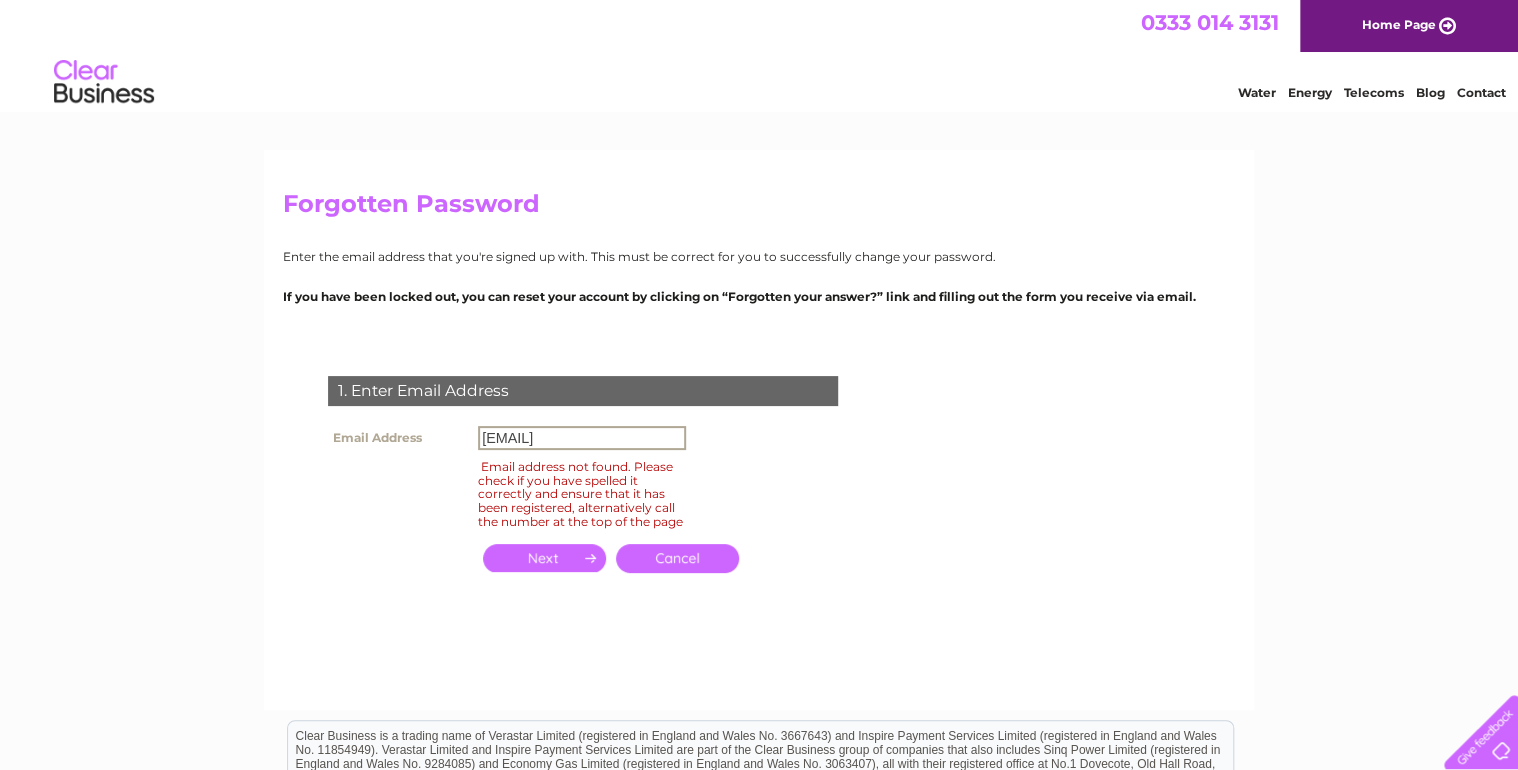 click on "jagbits4u@yahoo.co.uk" at bounding box center [582, 438] 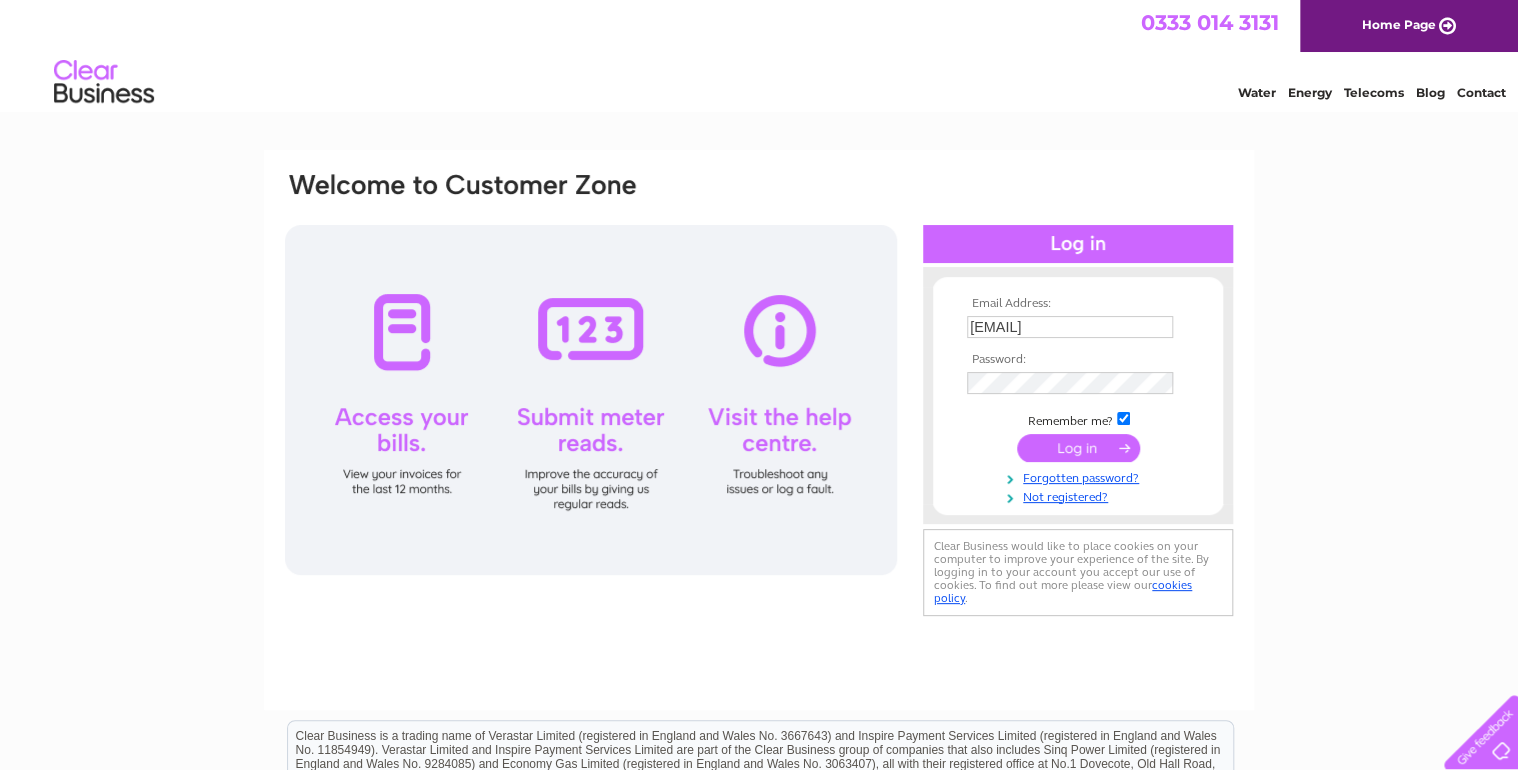 scroll, scrollTop: 0, scrollLeft: 0, axis: both 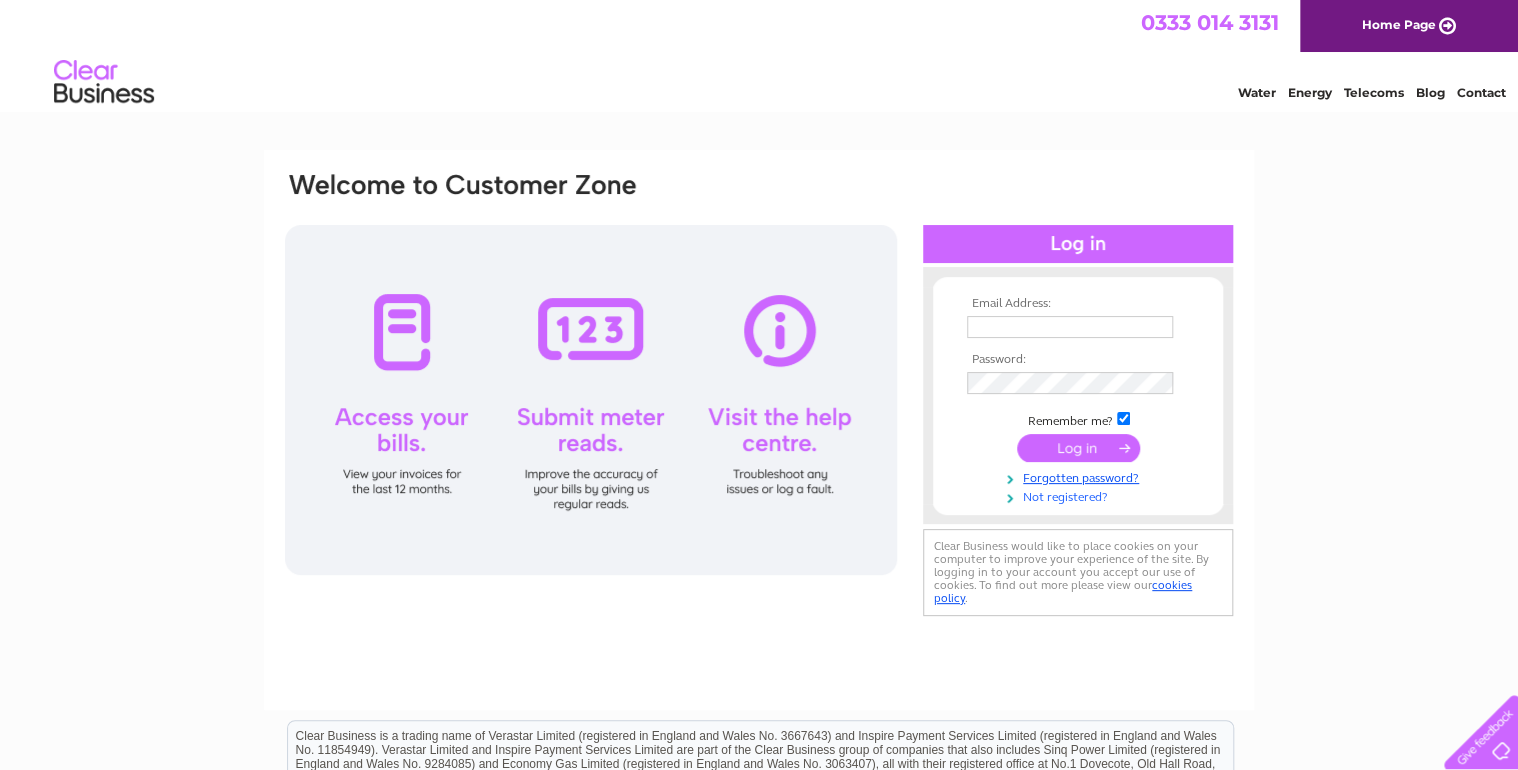 click on "Not registered?" at bounding box center [1080, 495] 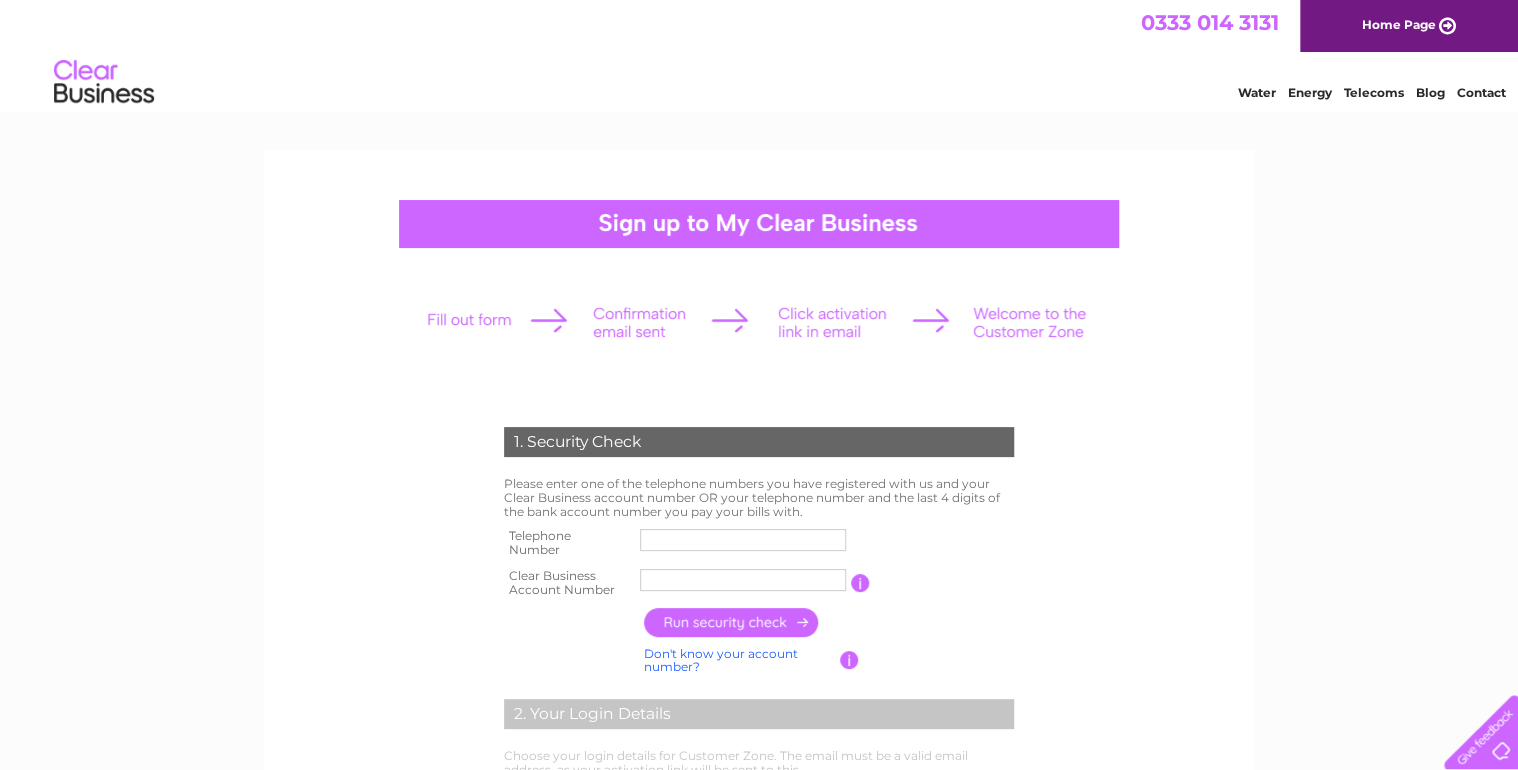 scroll, scrollTop: 0, scrollLeft: 0, axis: both 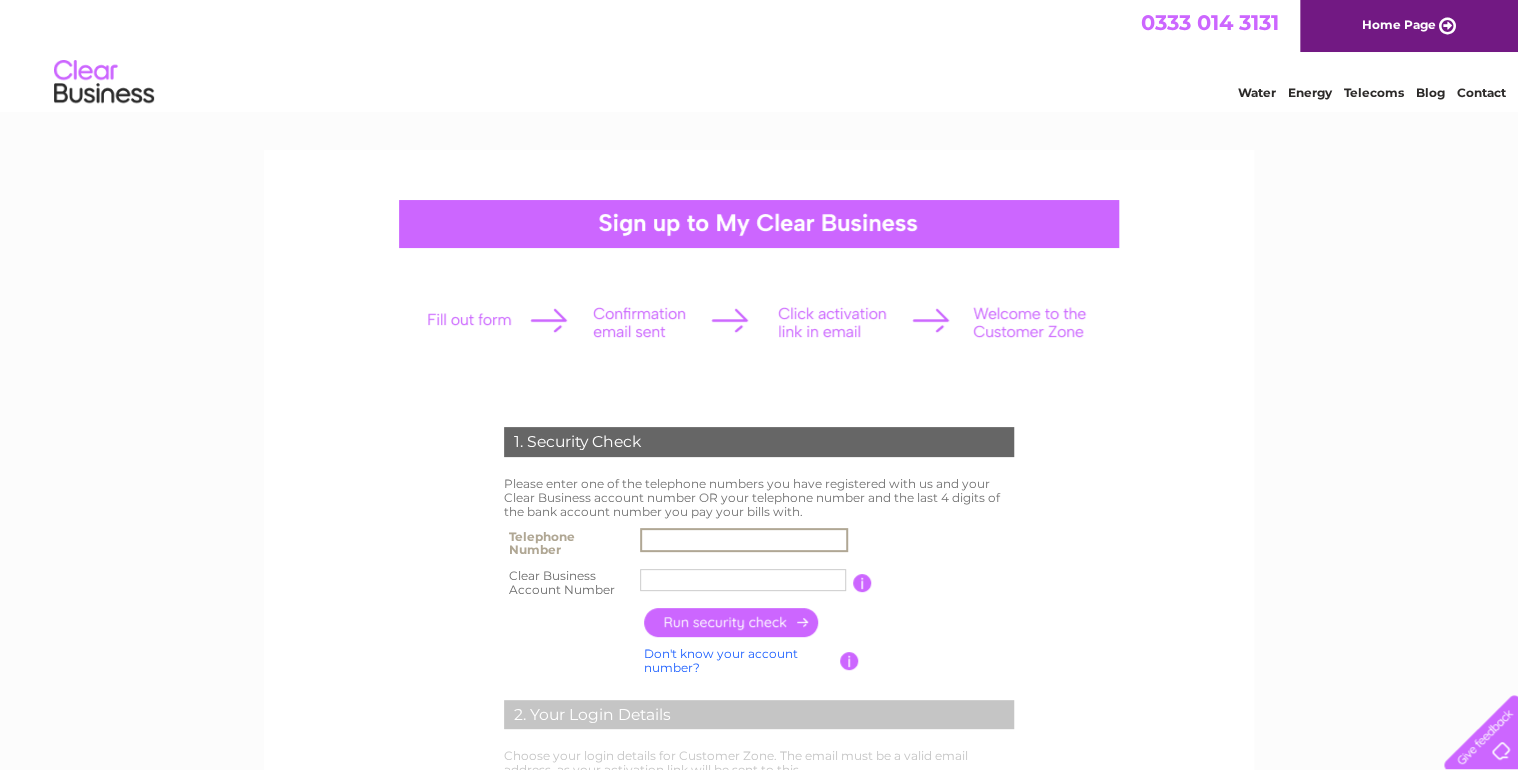 click at bounding box center [744, 540] 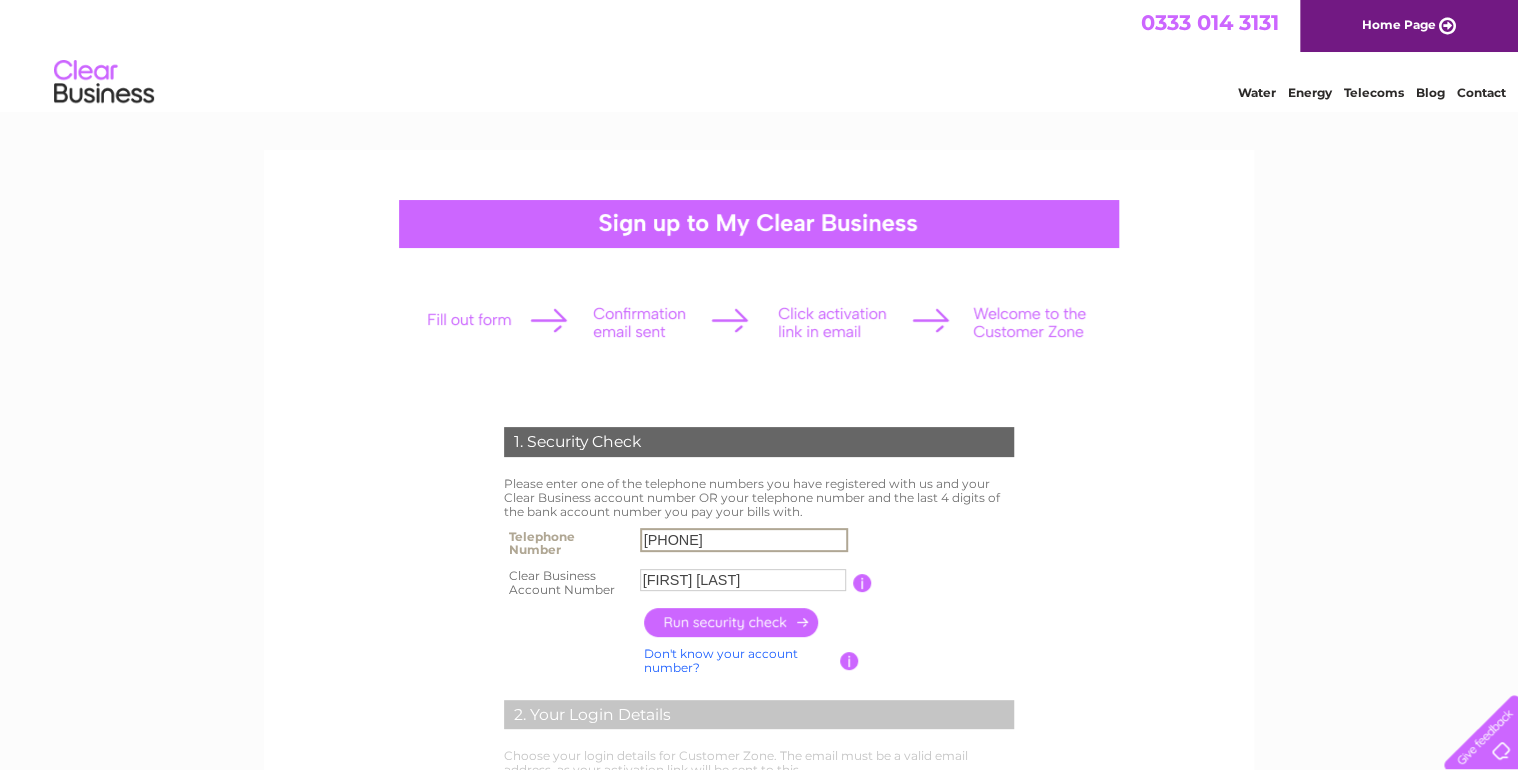 click on "Jagman lt" at bounding box center [743, 580] 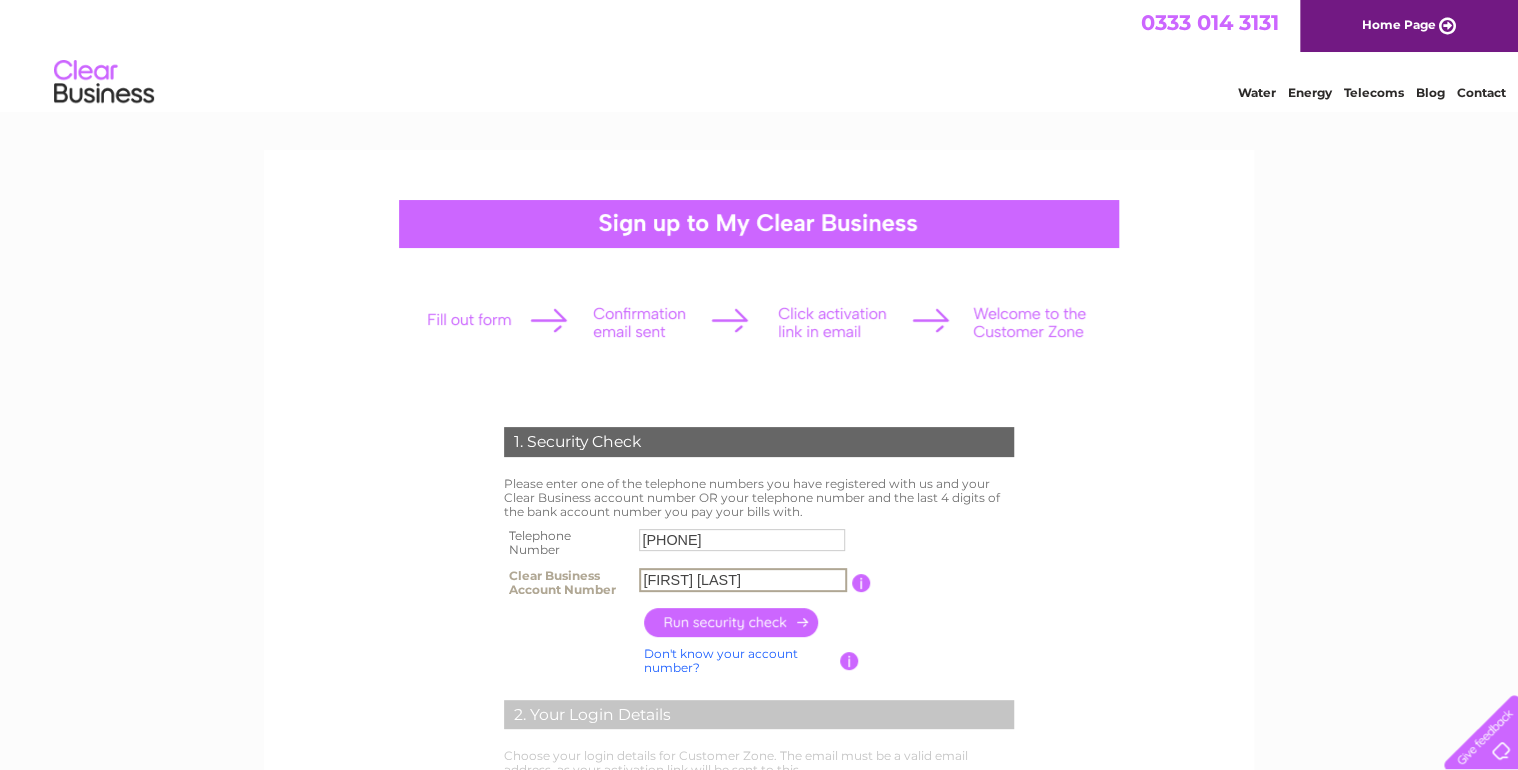 drag, startPoint x: 721, startPoint y: 577, endPoint x: 528, endPoint y: 572, distance: 193.06476 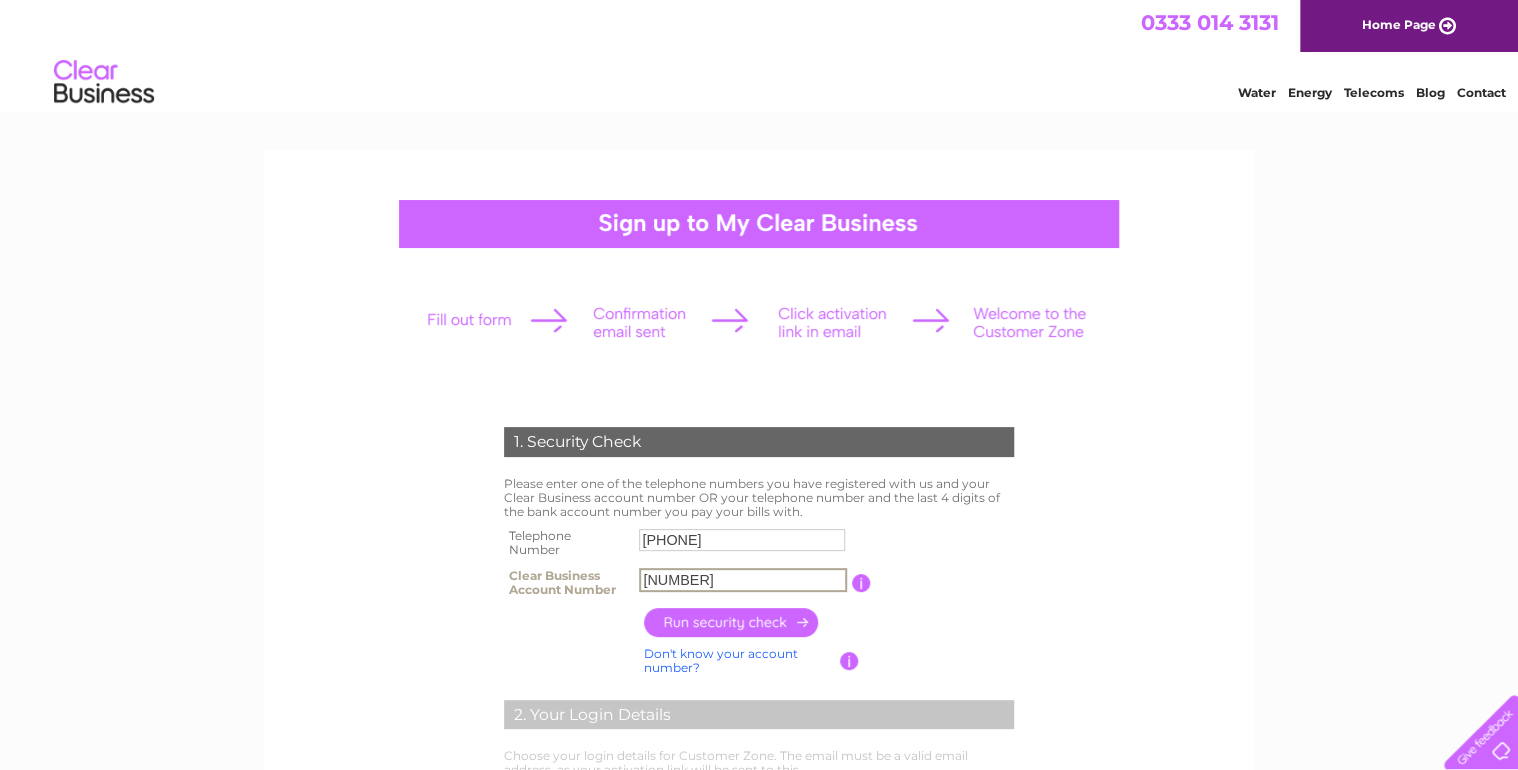 type on "2032707" 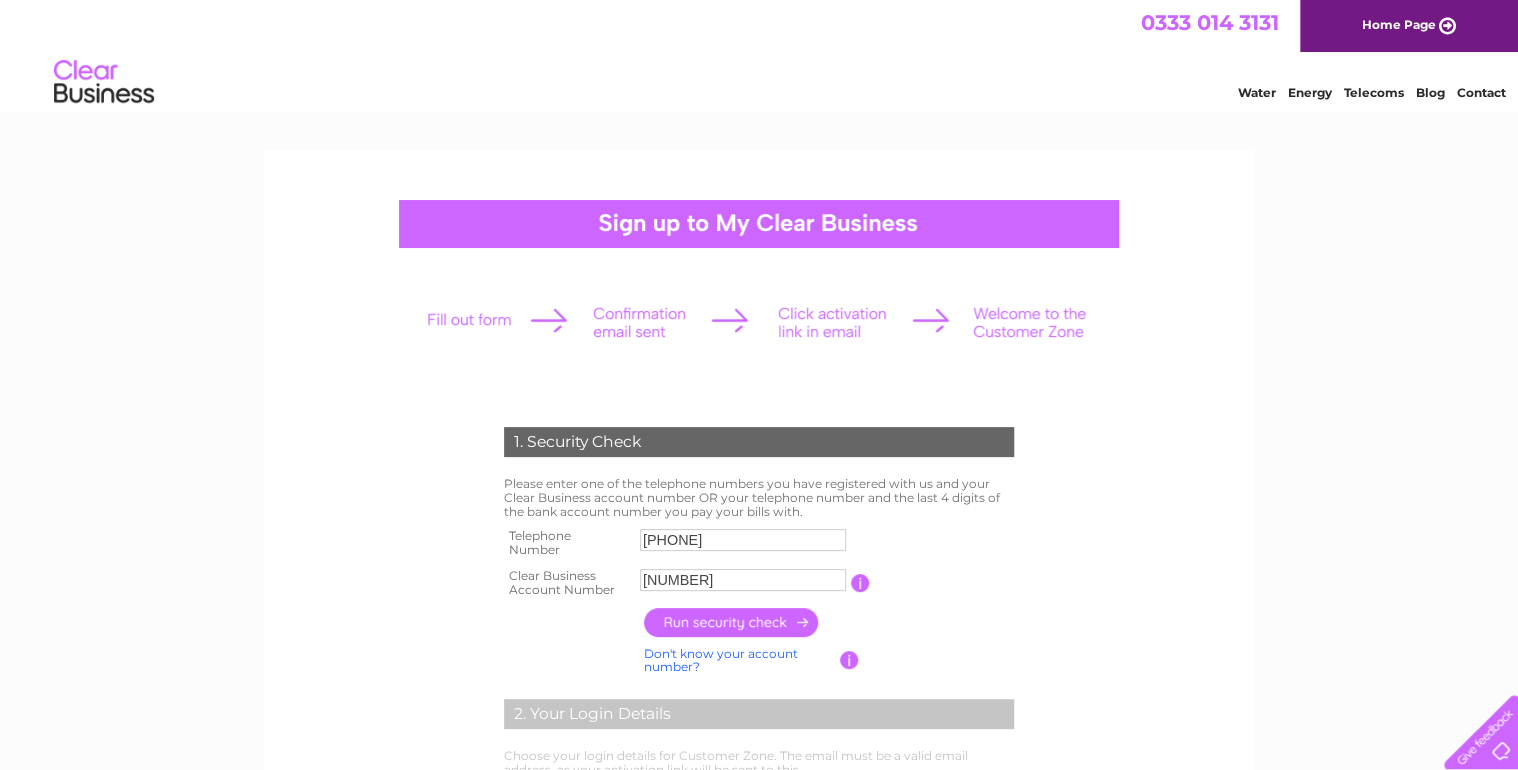 click at bounding box center [732, 622] 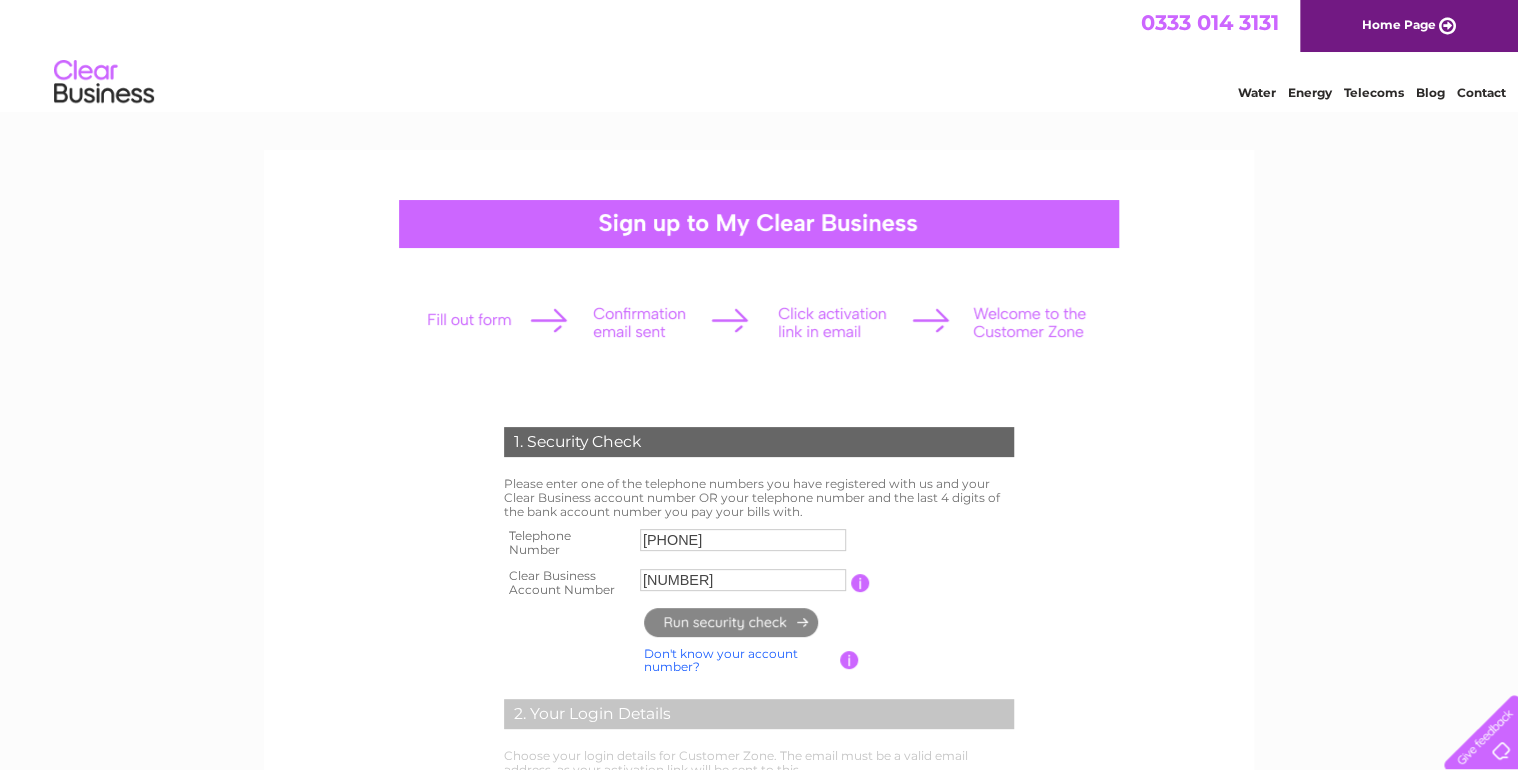 type on "[EMAIL]" 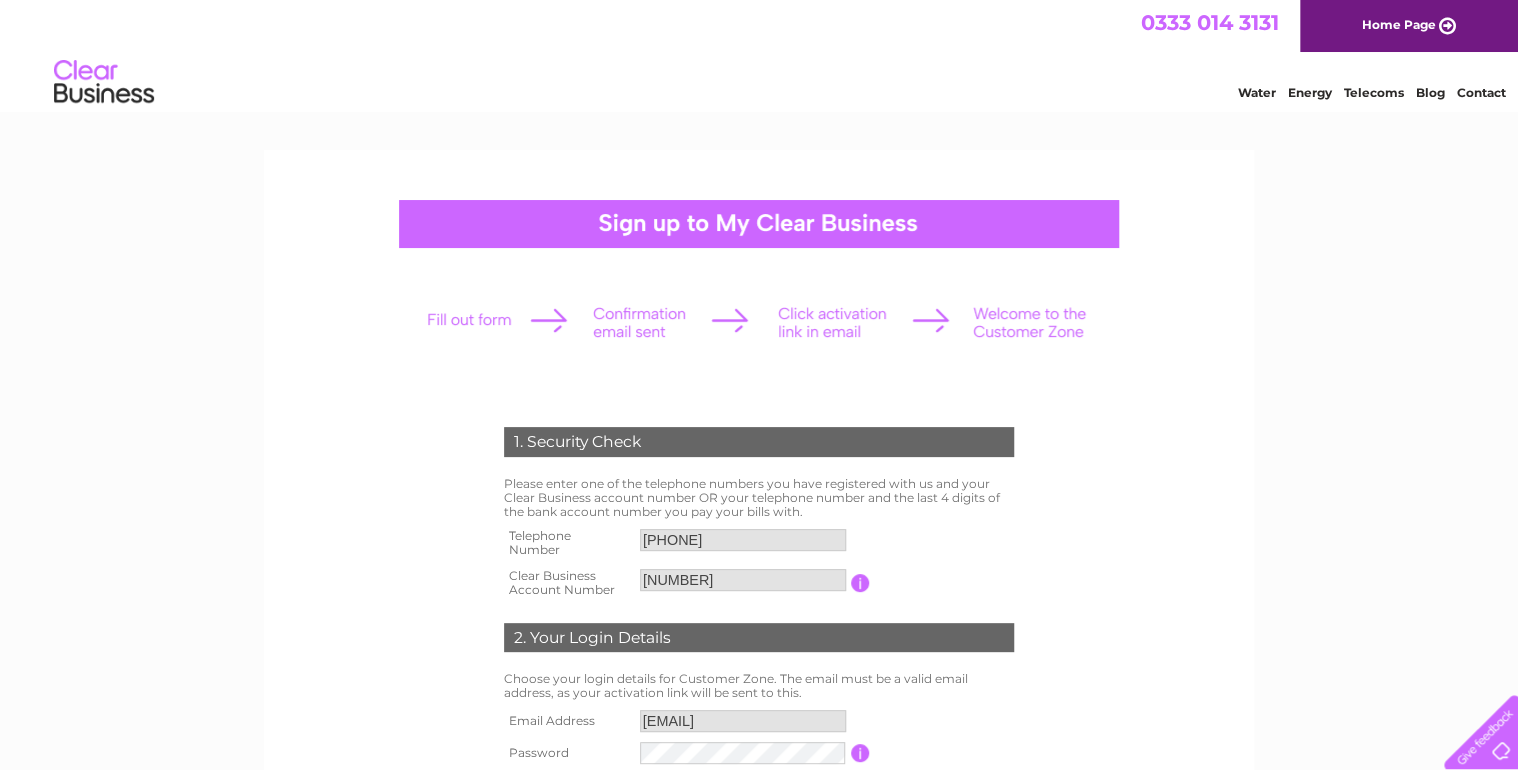 scroll, scrollTop: 80, scrollLeft: 0, axis: vertical 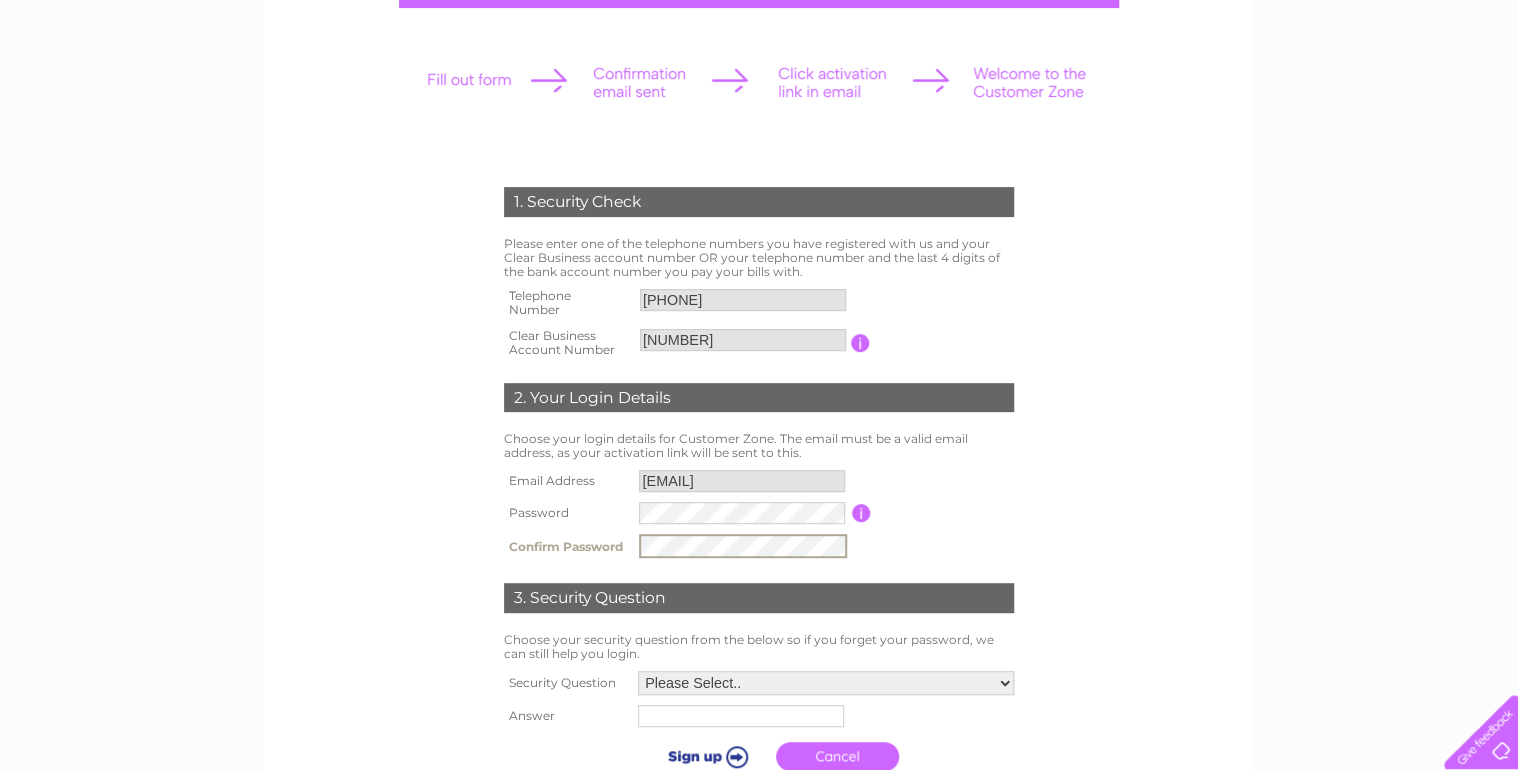 click at bounding box center [861, 513] 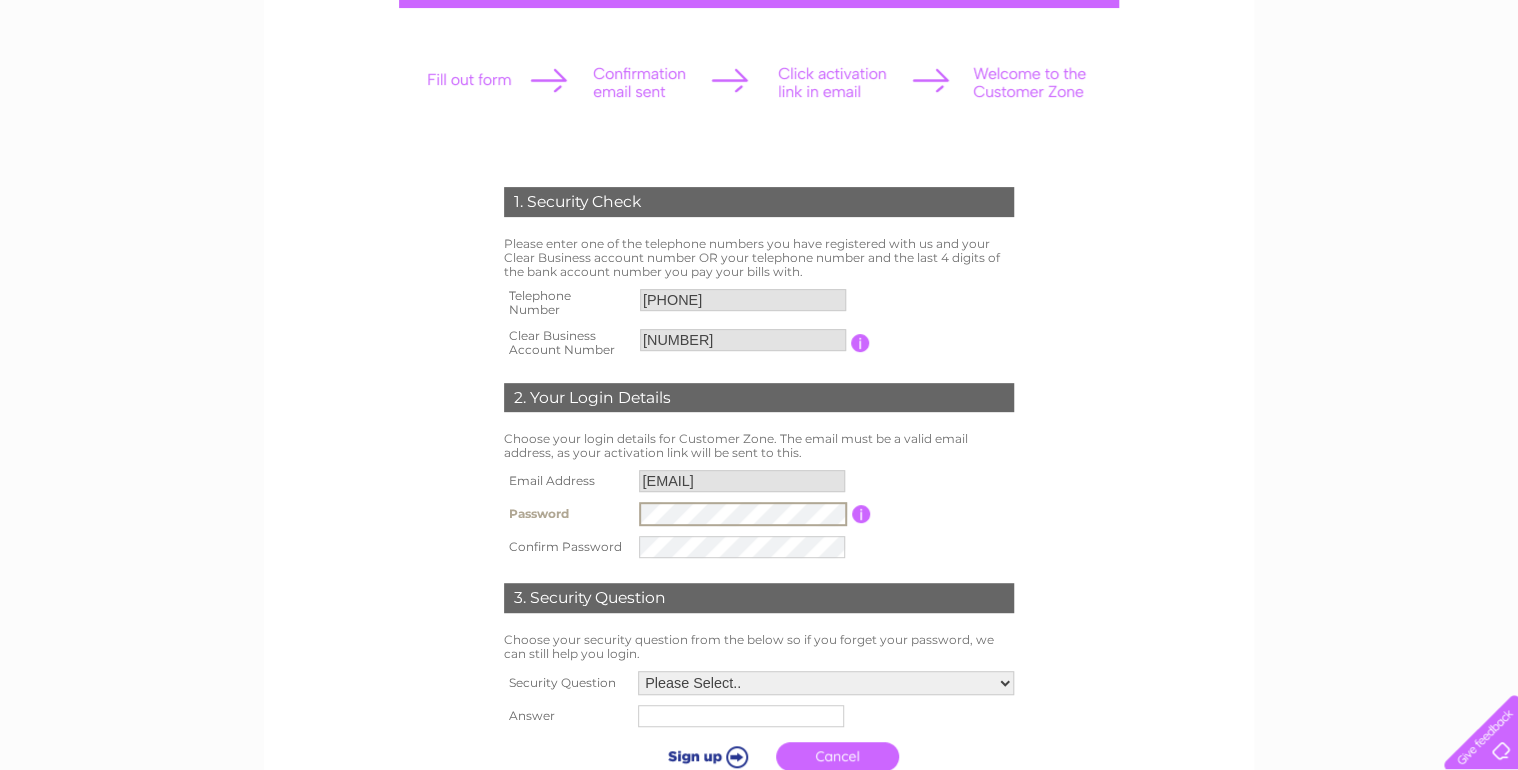 click on "Password
Password must be at least 6 characters long" at bounding box center (759, 514) 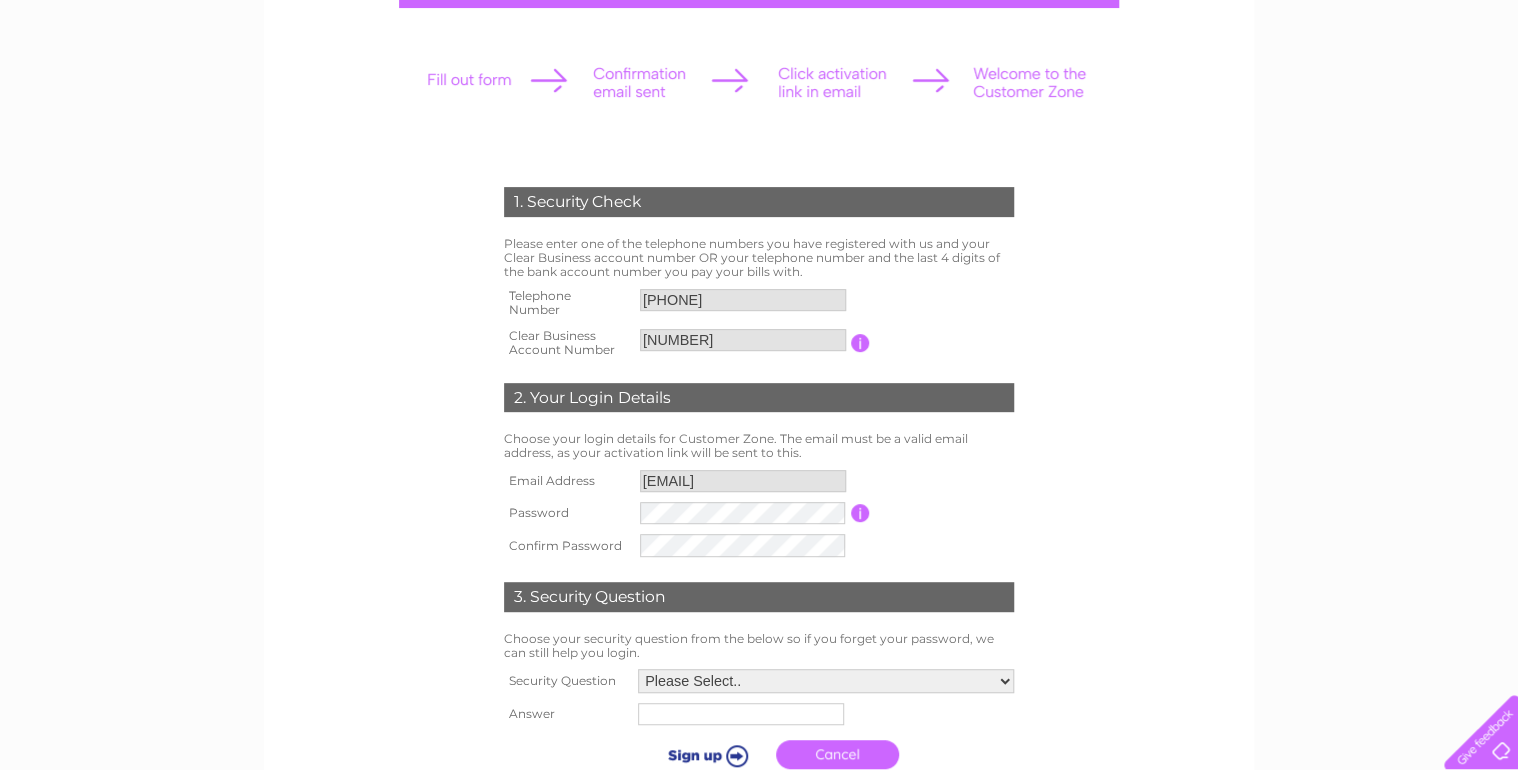 click on "Email Address
ja*******@ya*********
Password
Password must be at least 6 characters long
Confirm Password" at bounding box center [759, 513] 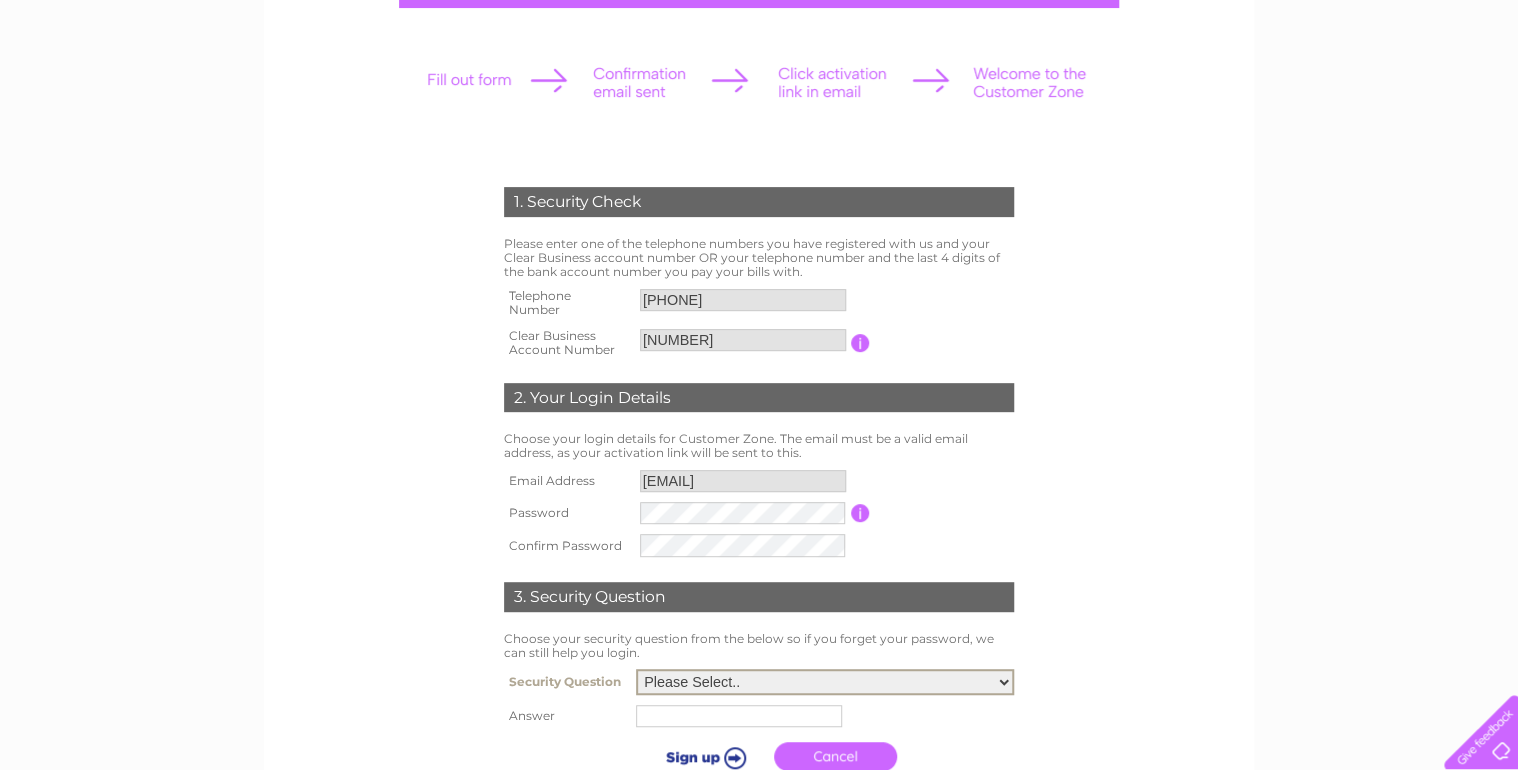 select on "2" 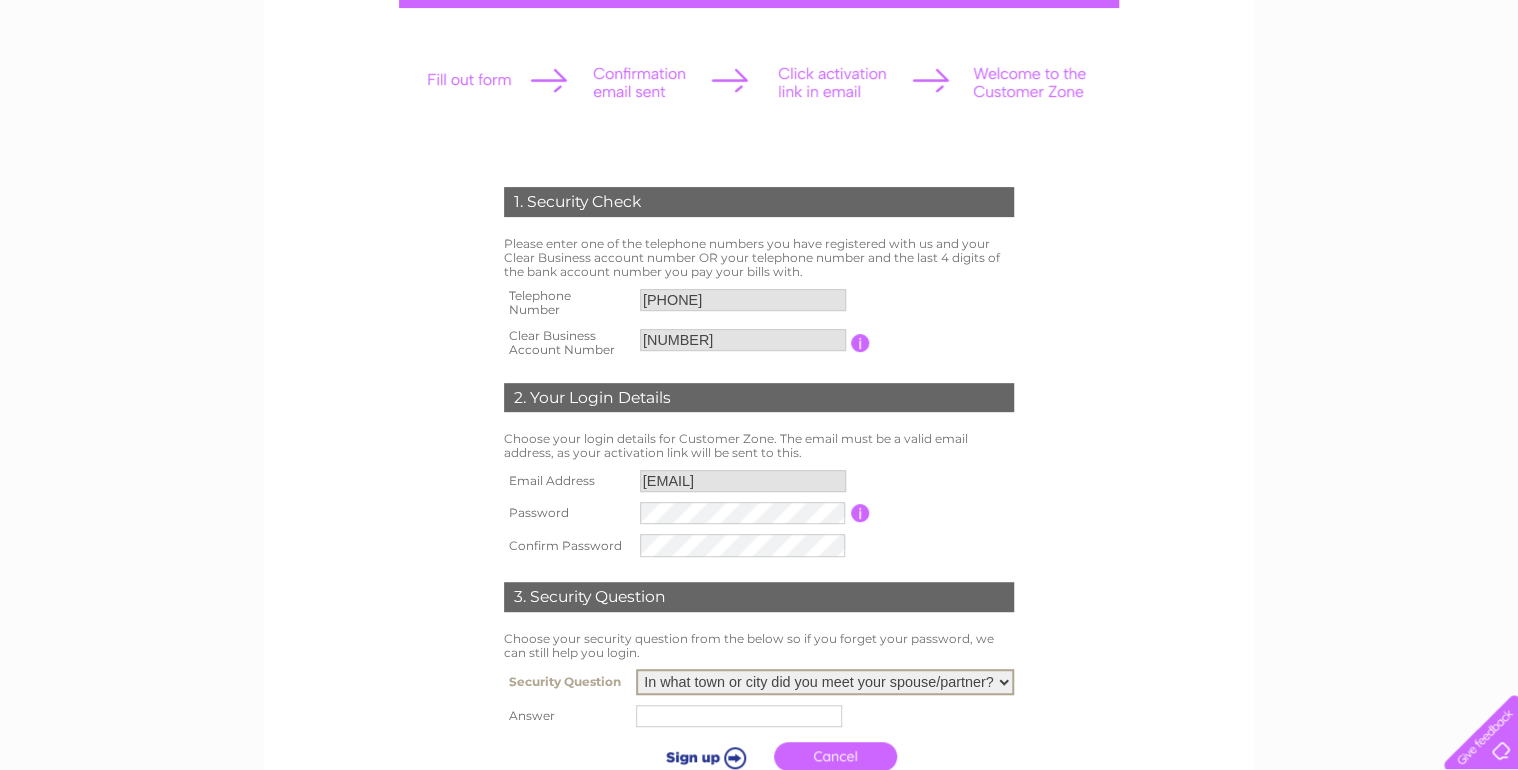 click on "Please Select..
In what town or city was your first job?
In what town or city did you meet your spouse/partner?
In what town or city did your mother and father meet?
What street did you live on as a child?
What was the name of your first pet?
Who was your childhood hero?" at bounding box center [825, 682] 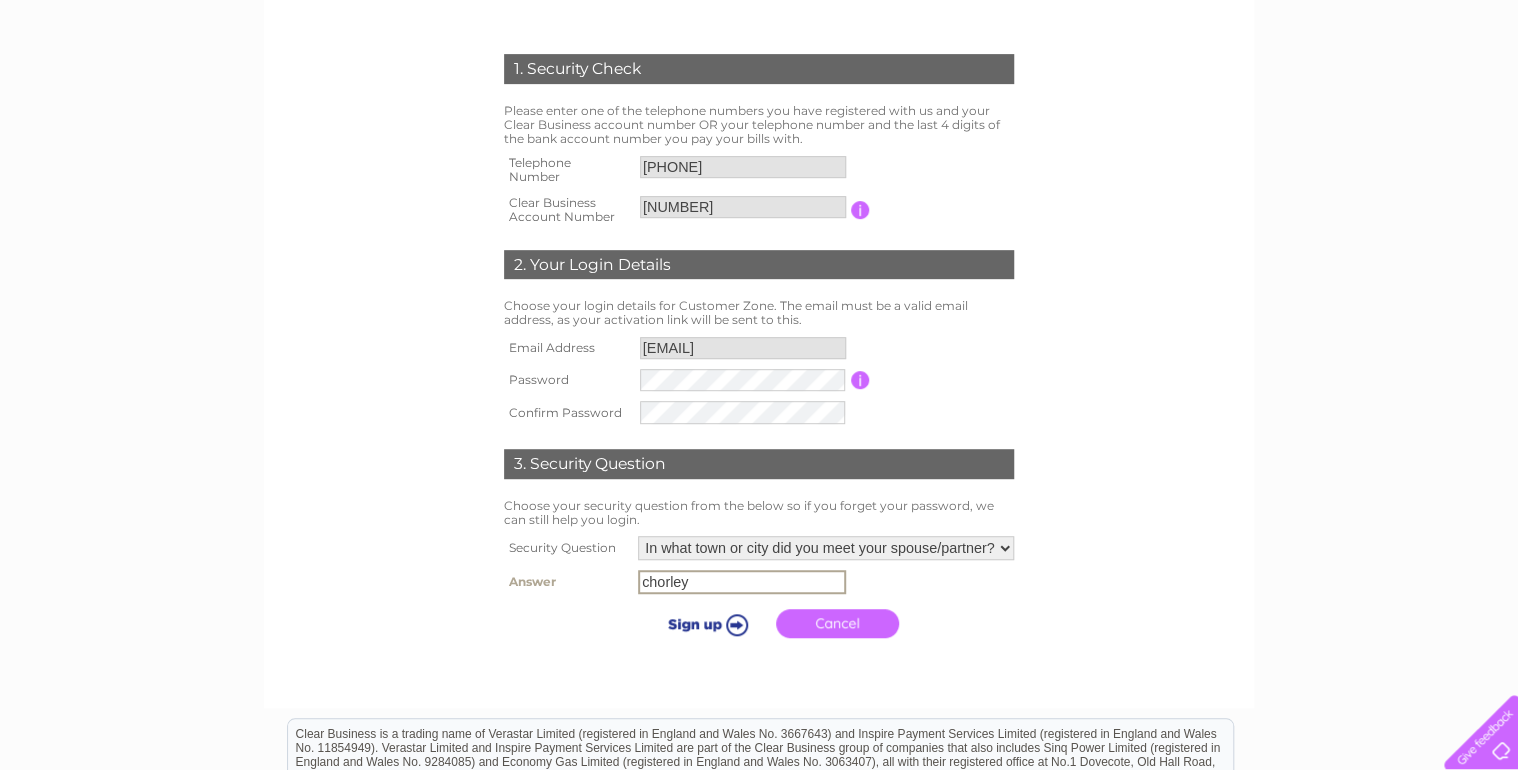scroll, scrollTop: 400, scrollLeft: 0, axis: vertical 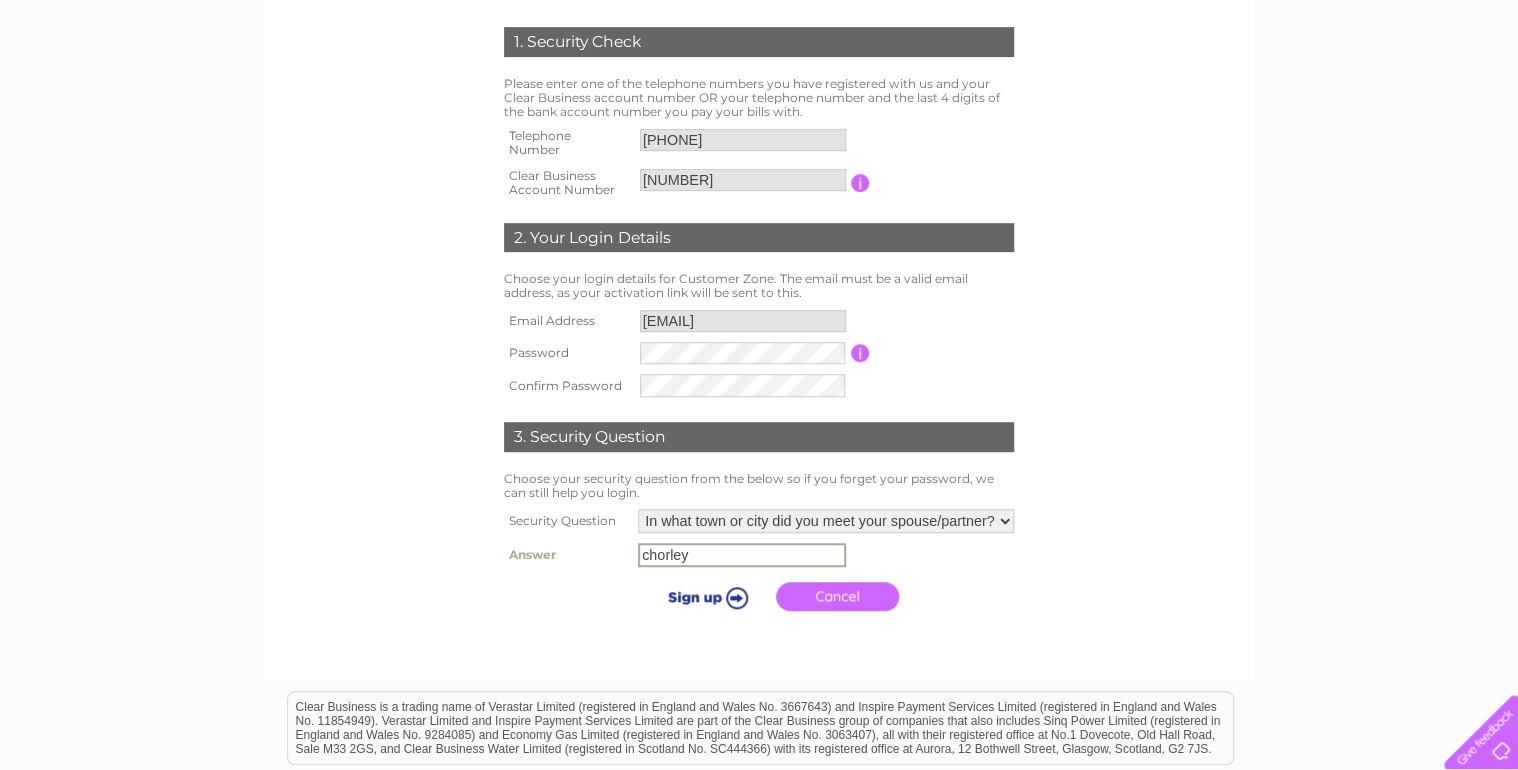 type on "chorley" 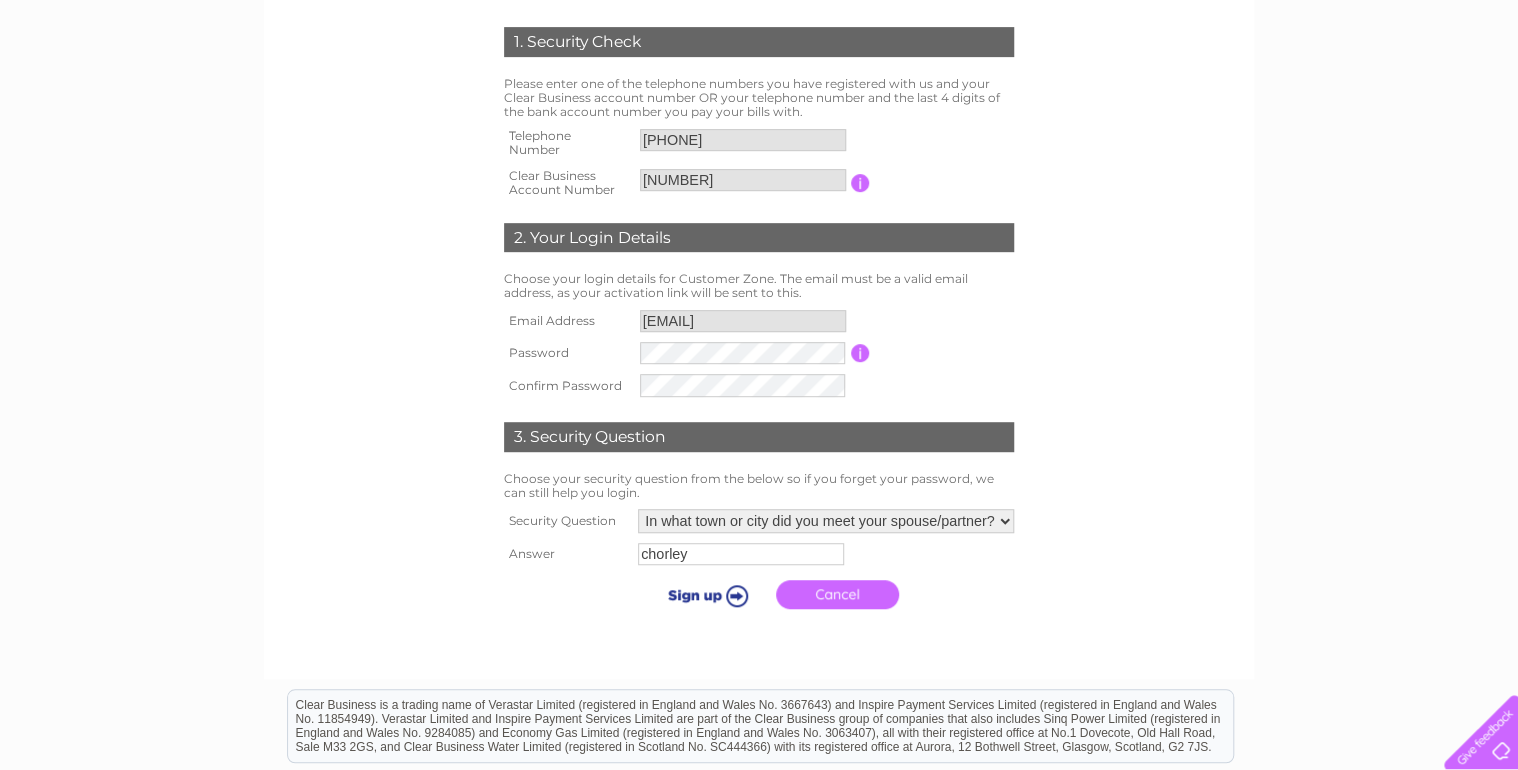 click at bounding box center [704, 595] 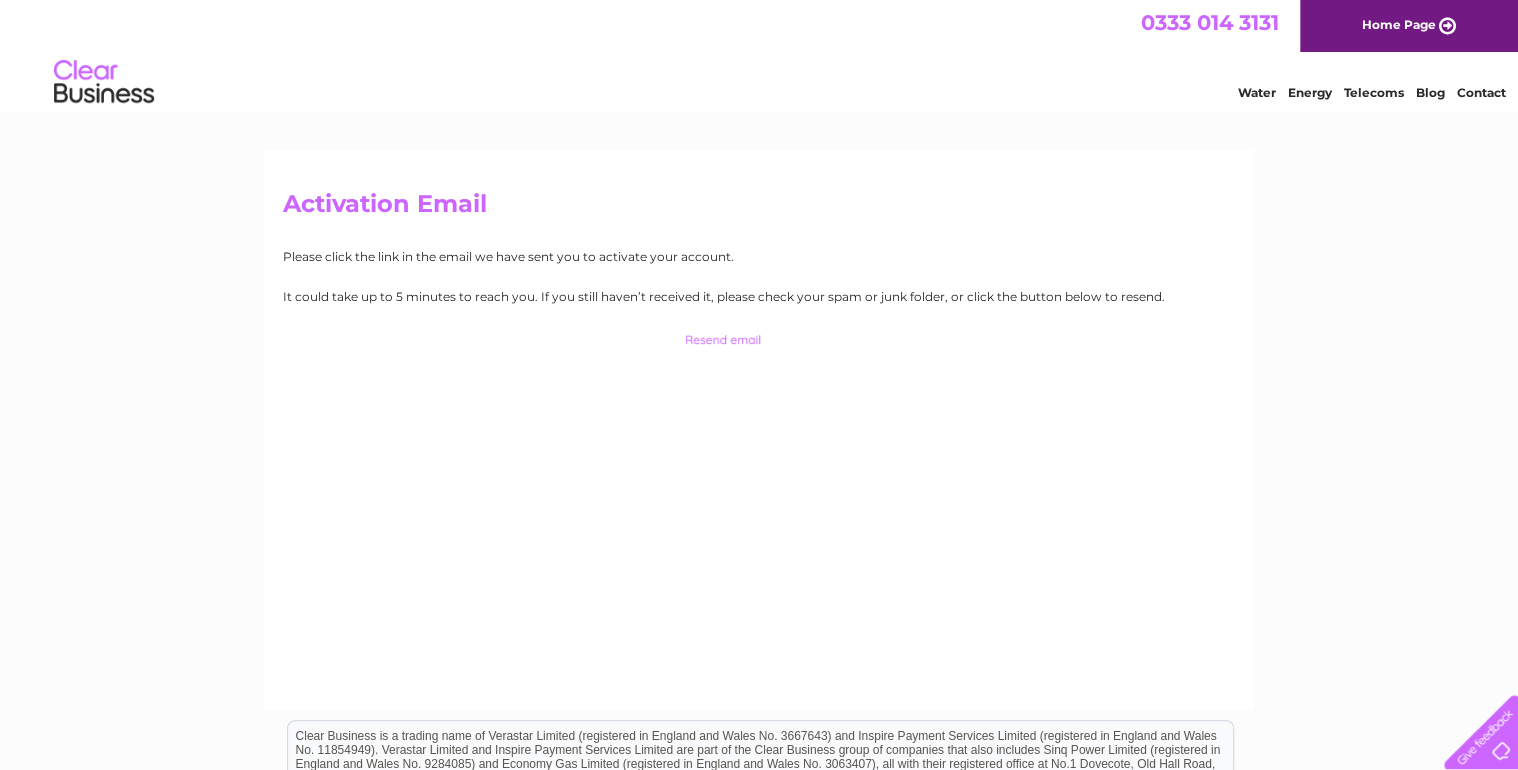 scroll, scrollTop: 0, scrollLeft: 0, axis: both 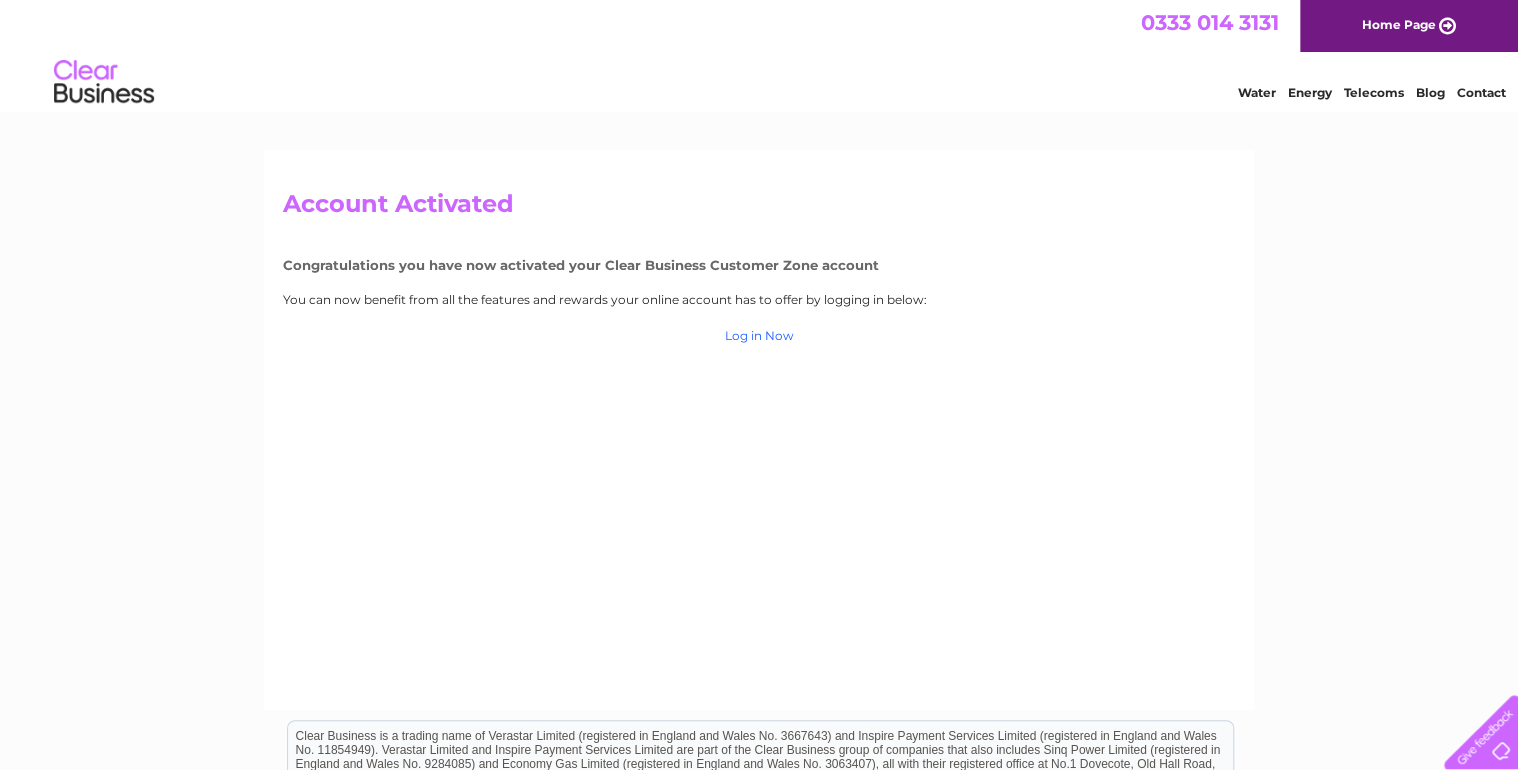 click on "Log in Now" at bounding box center [759, 335] 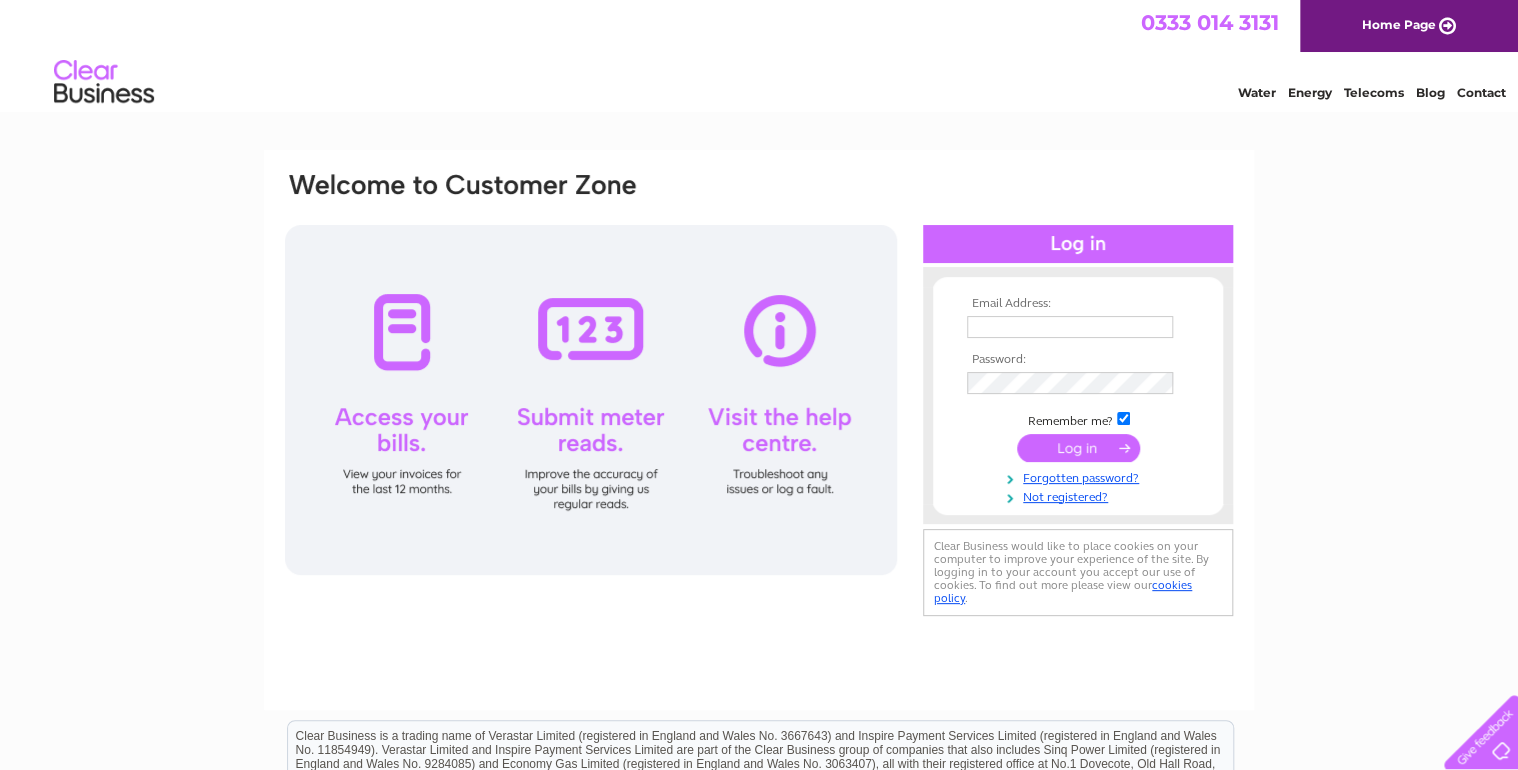 scroll, scrollTop: 0, scrollLeft: 0, axis: both 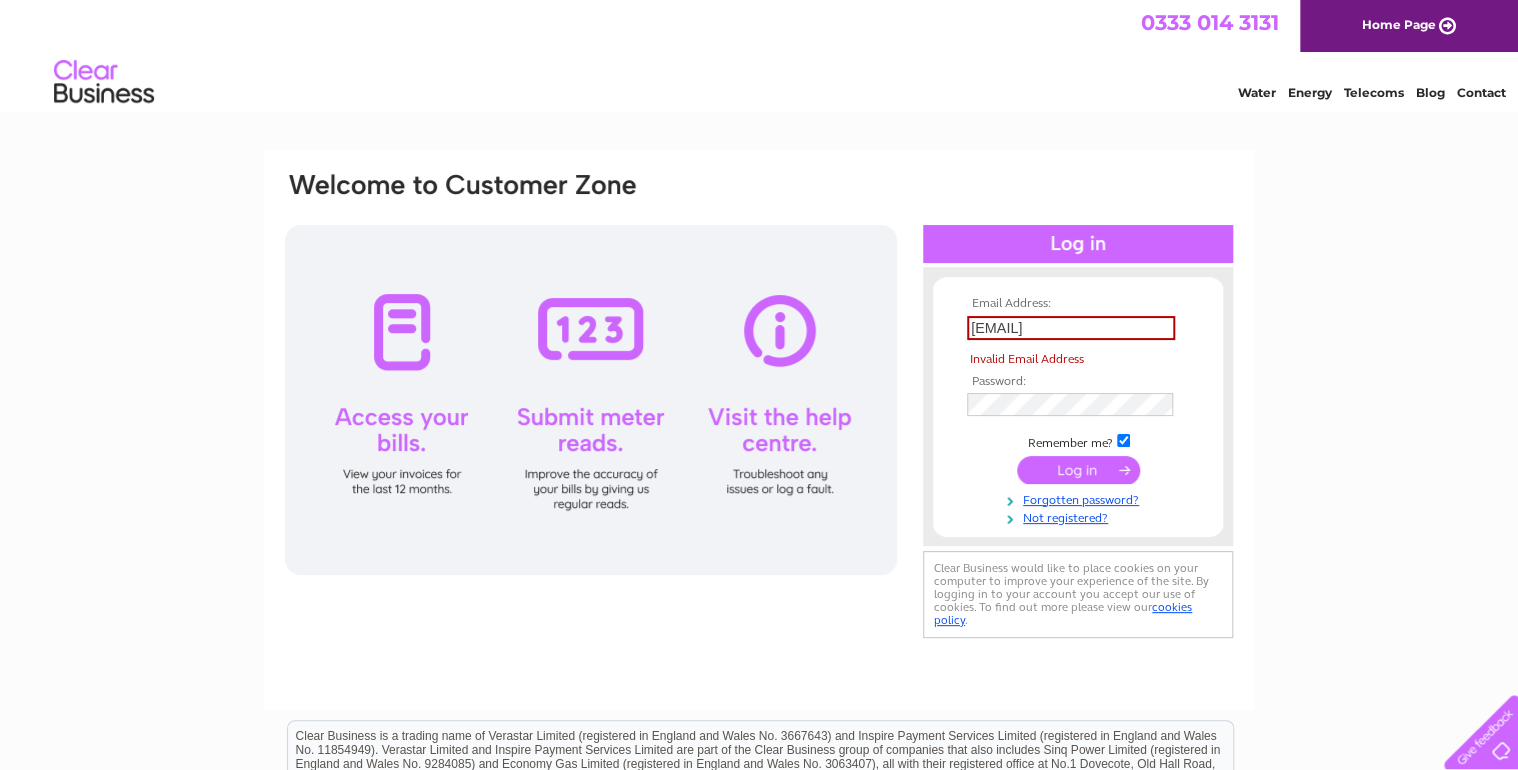 click on "Email Address:
[EMAIL]
Invalid Email Address
Password:
Remember me?" at bounding box center (1078, 411) 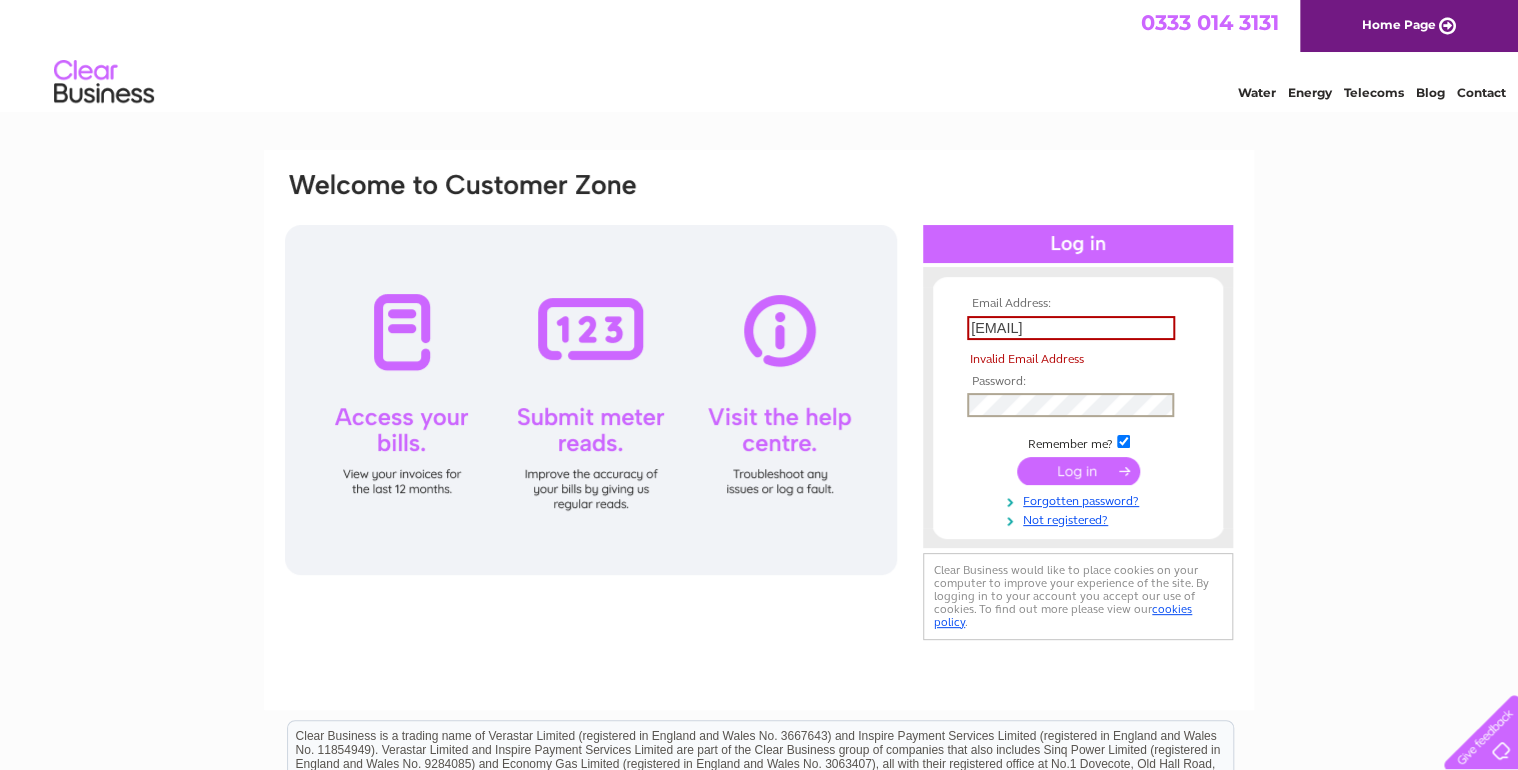 click on "Email Address:
[EMAIL]
Invalid Email Address
Password:" at bounding box center [759, 407] 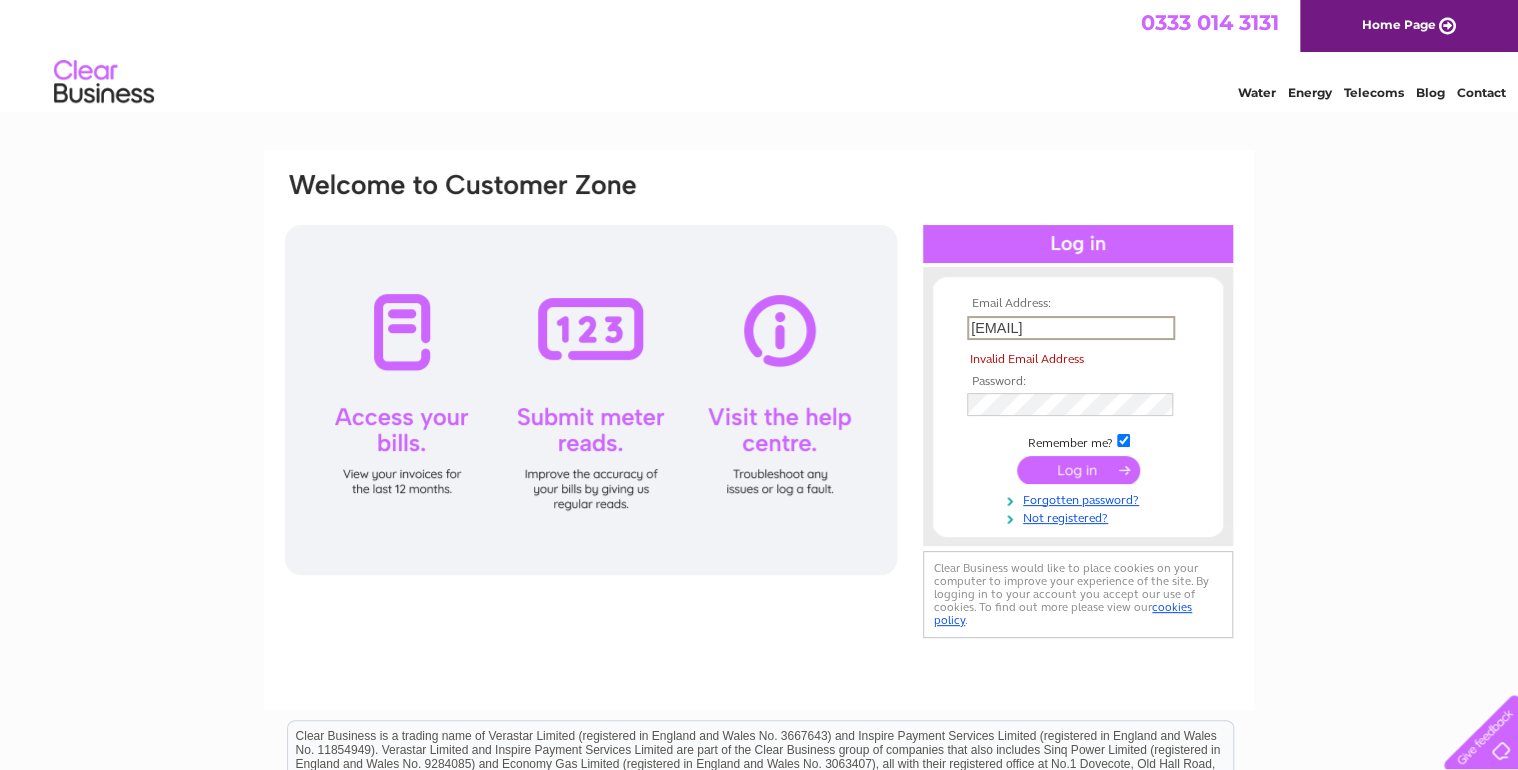 drag, startPoint x: 1134, startPoint y: 331, endPoint x: 817, endPoint y: 312, distance: 317.56888 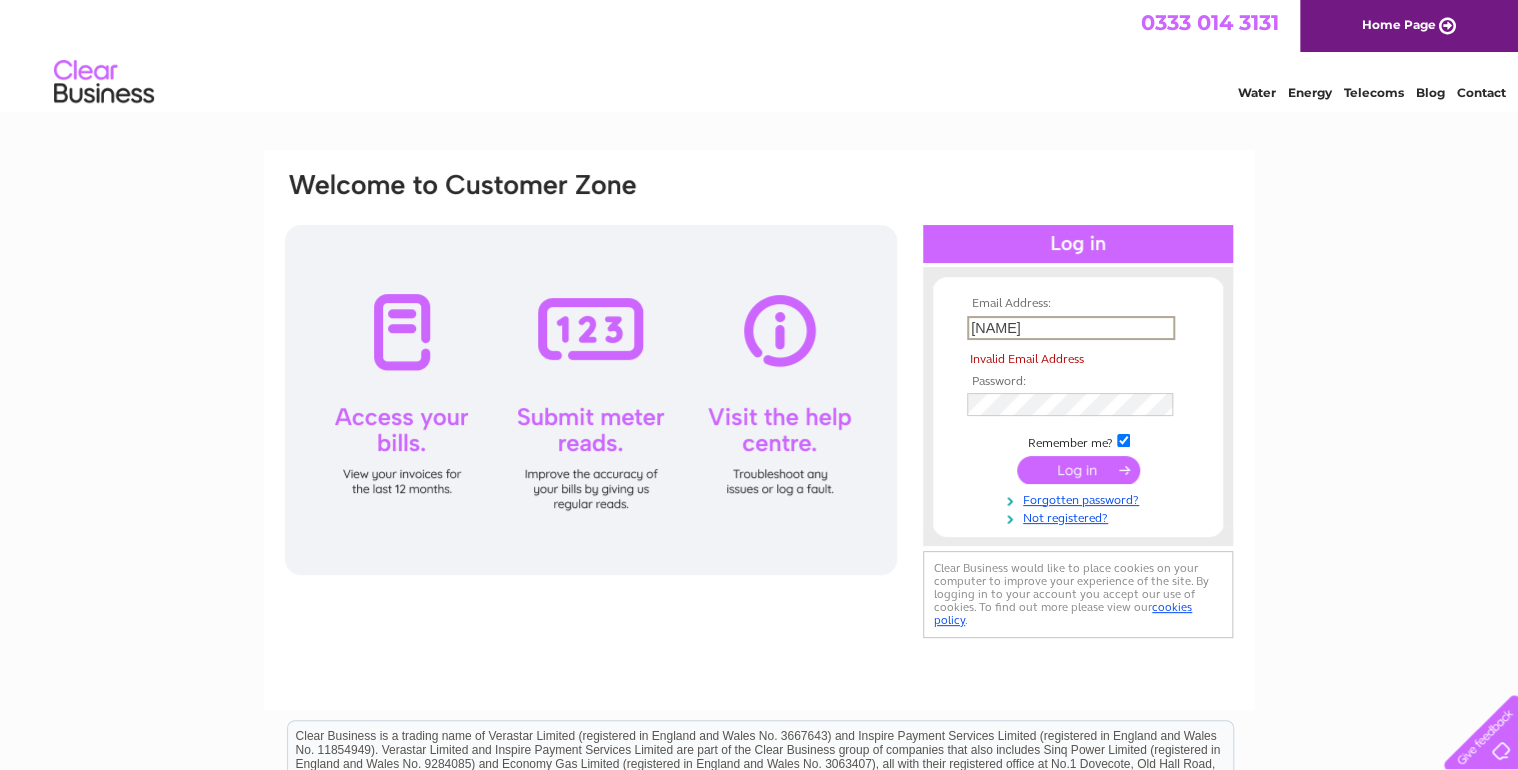 type on "jagbits4u@yahoo.co.uk" 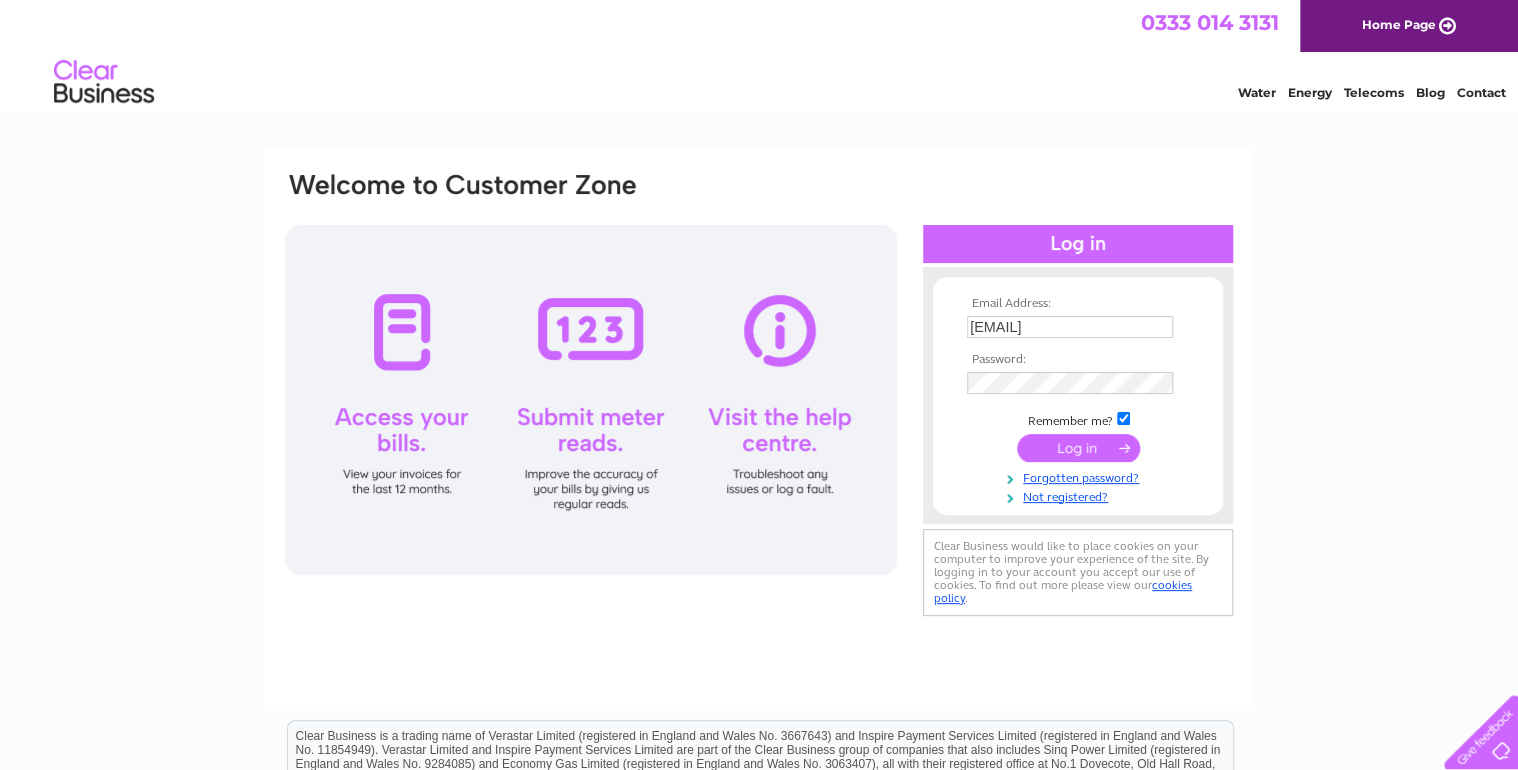 click at bounding box center (1078, 448) 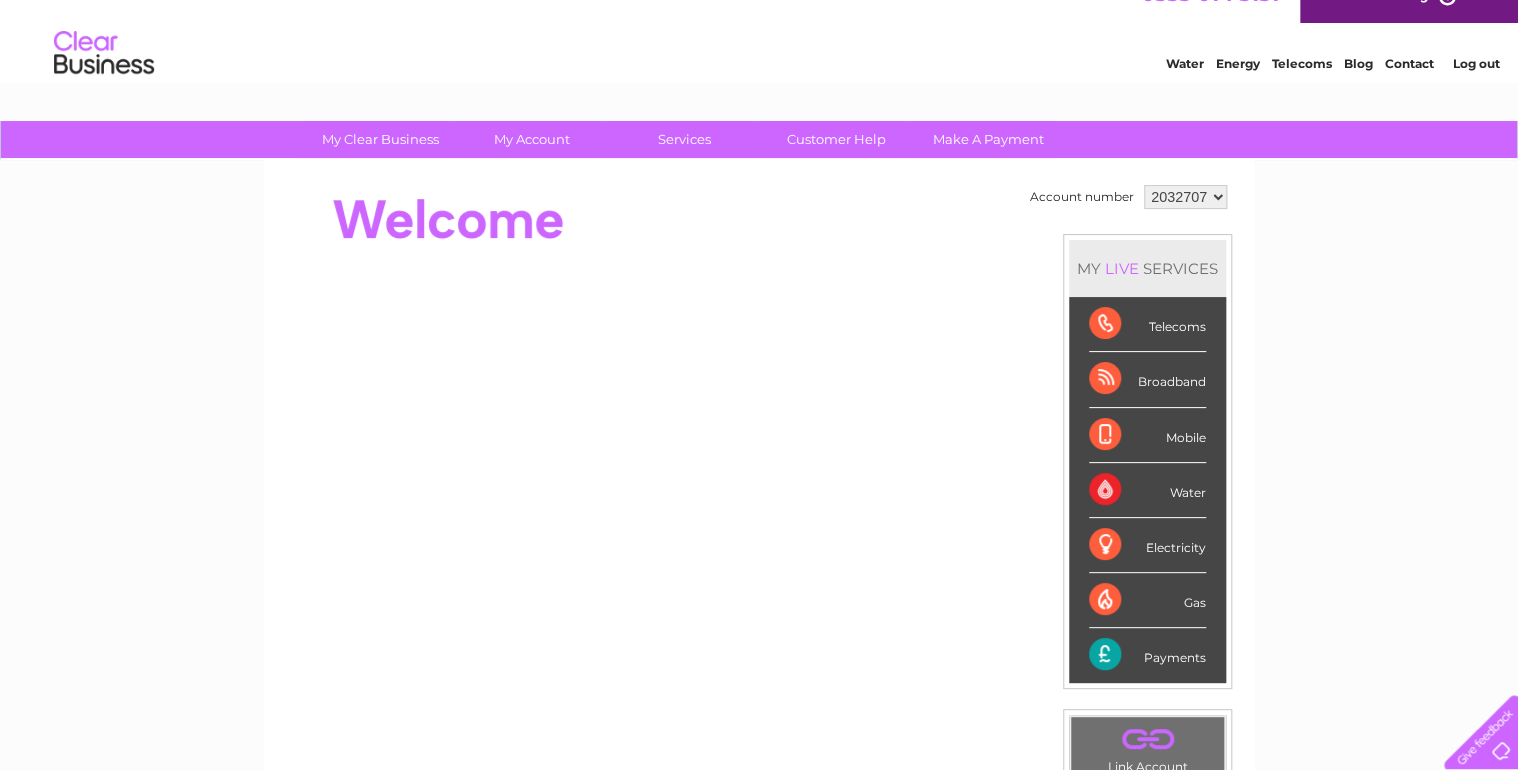 scroll, scrollTop: 0, scrollLeft: 0, axis: both 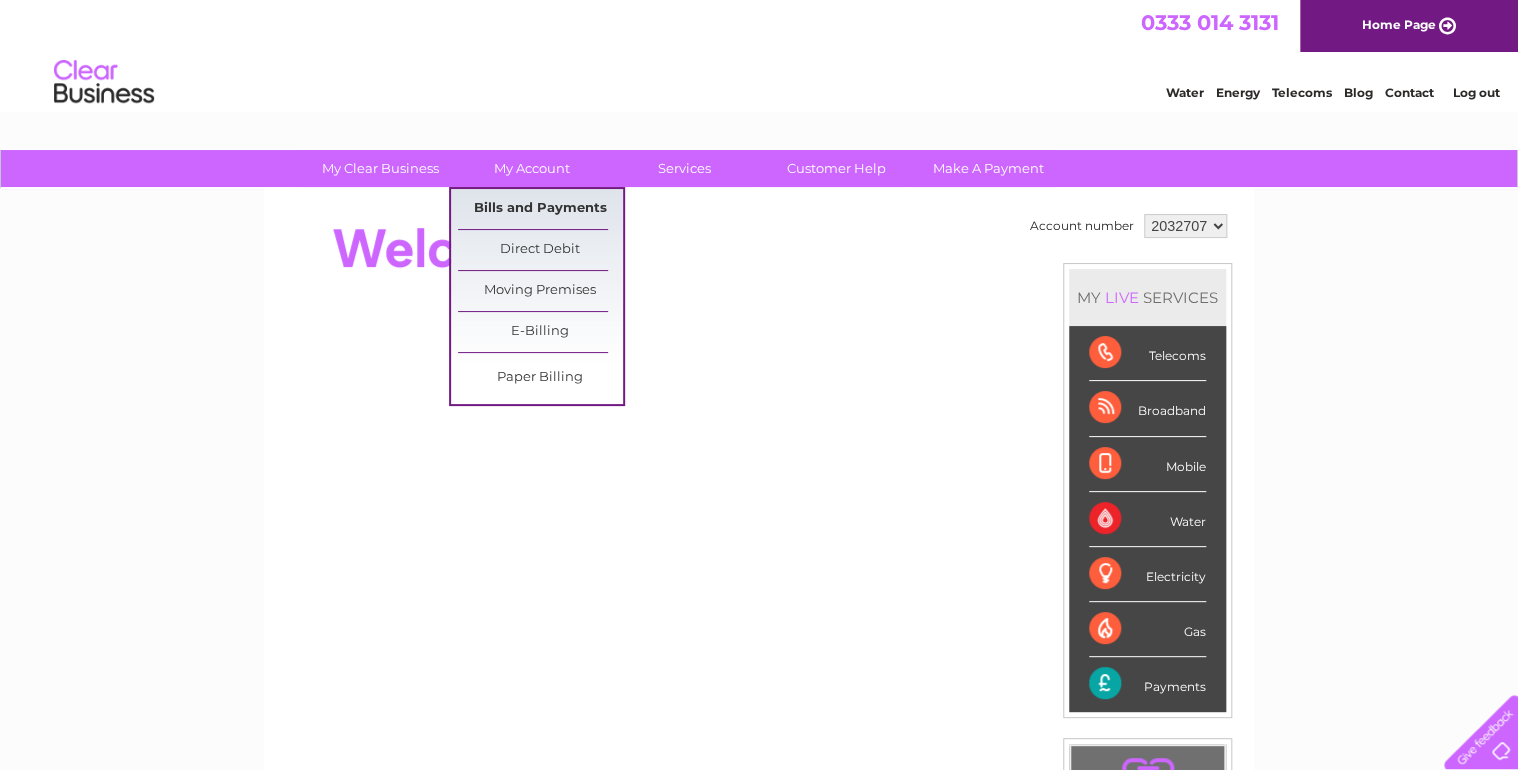 click on "Bills and Payments" at bounding box center (540, 209) 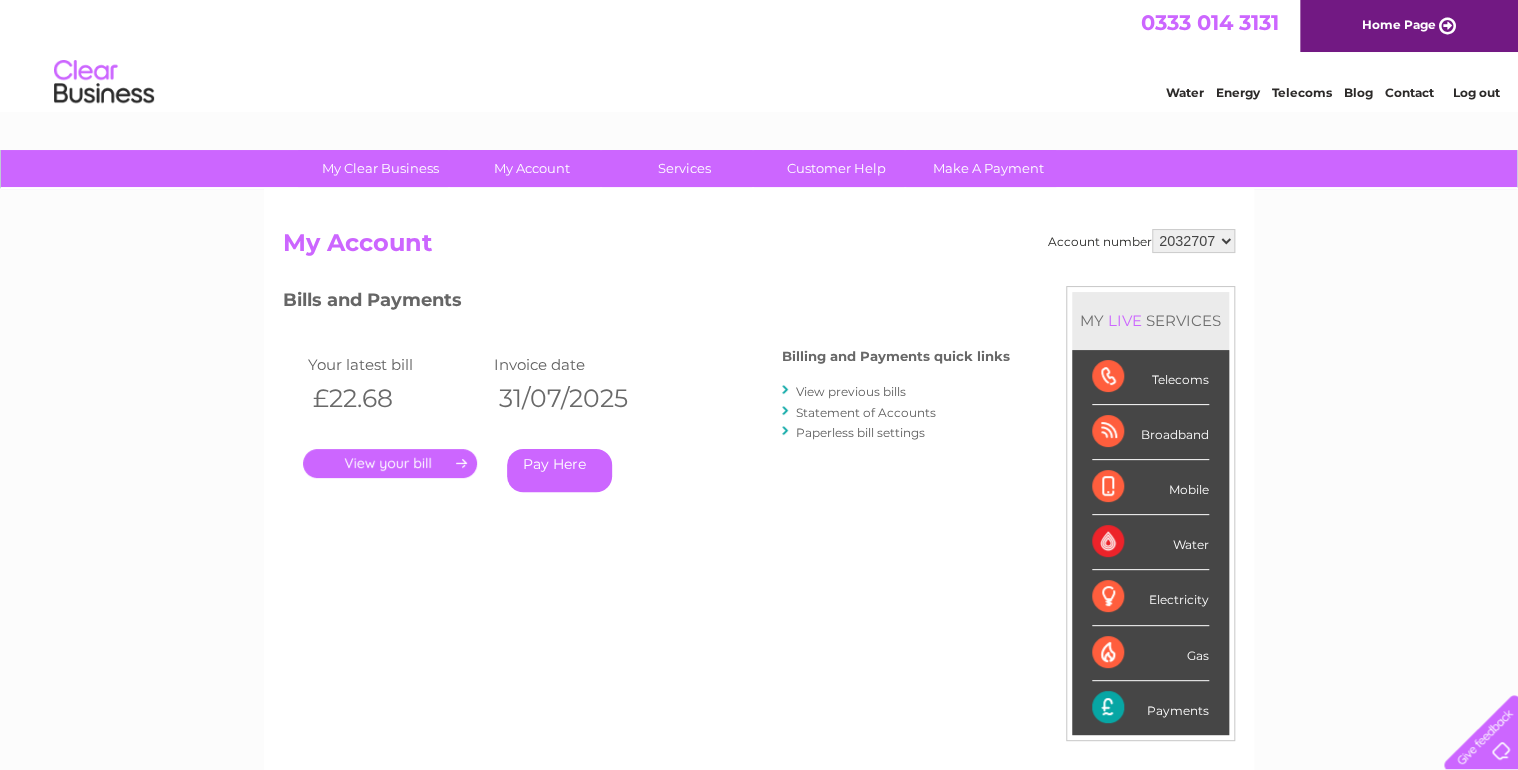 scroll, scrollTop: 0, scrollLeft: 0, axis: both 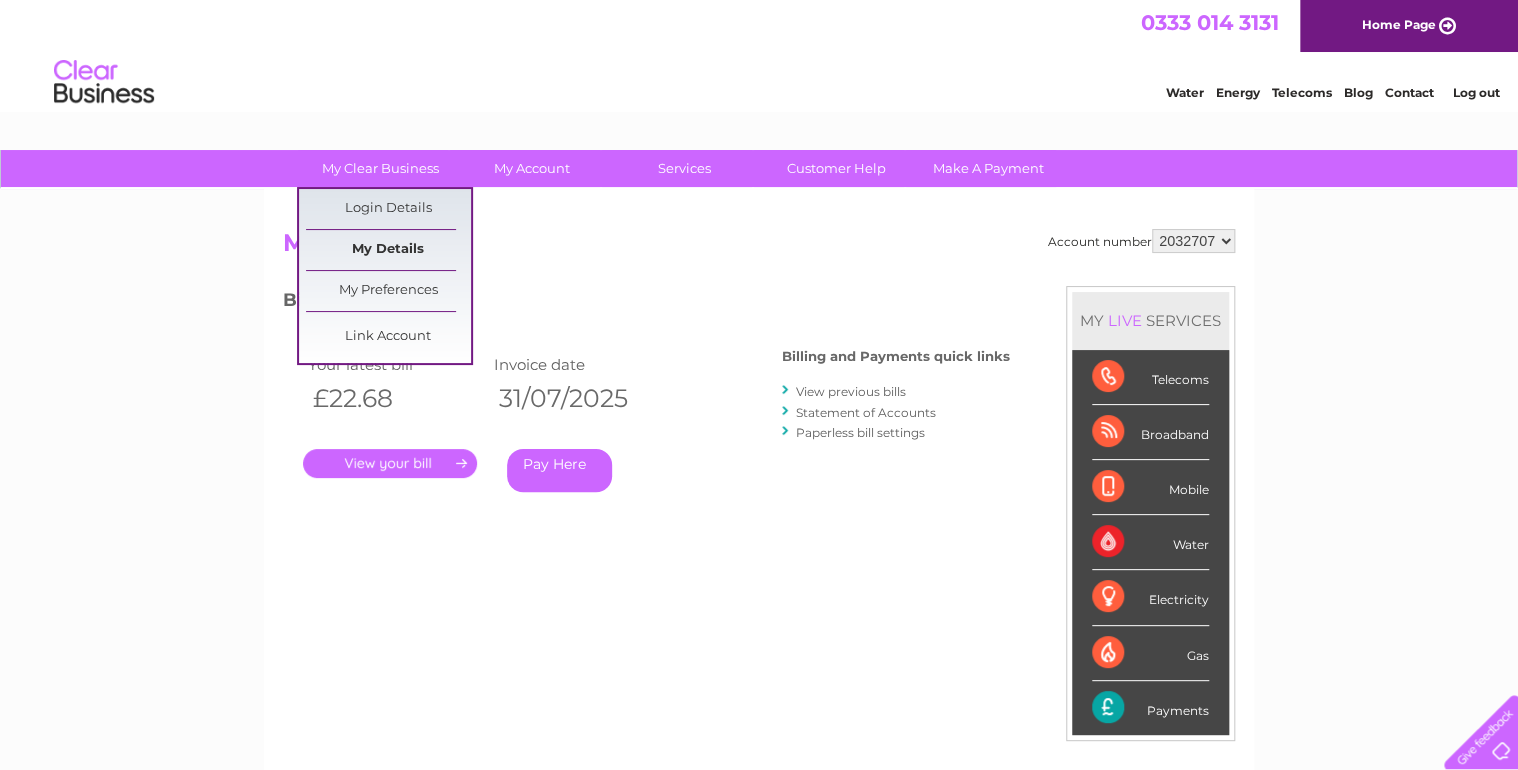 click on "My Details" at bounding box center (388, 250) 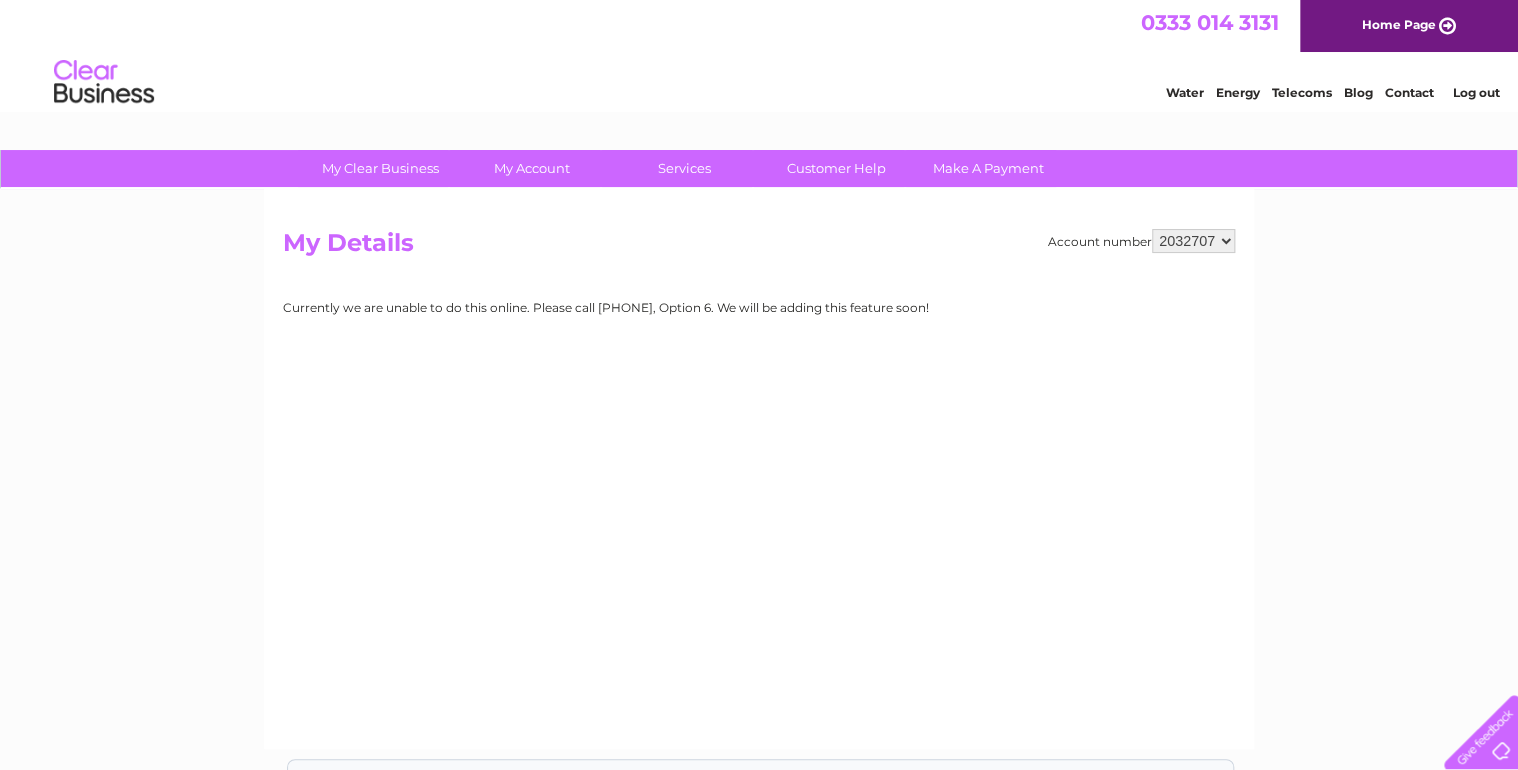 scroll, scrollTop: 0, scrollLeft: 0, axis: both 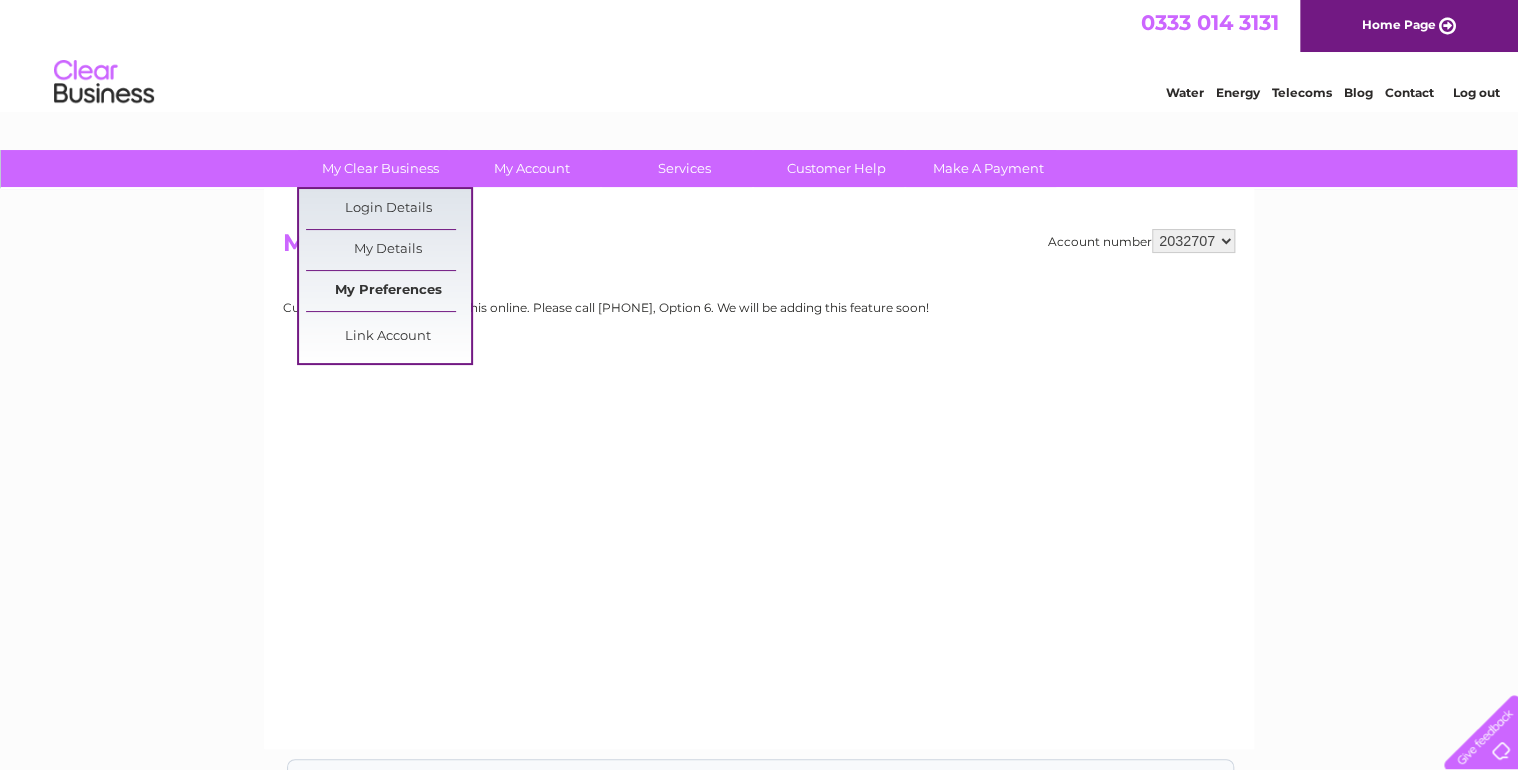 click on "My Preferences" at bounding box center [388, 291] 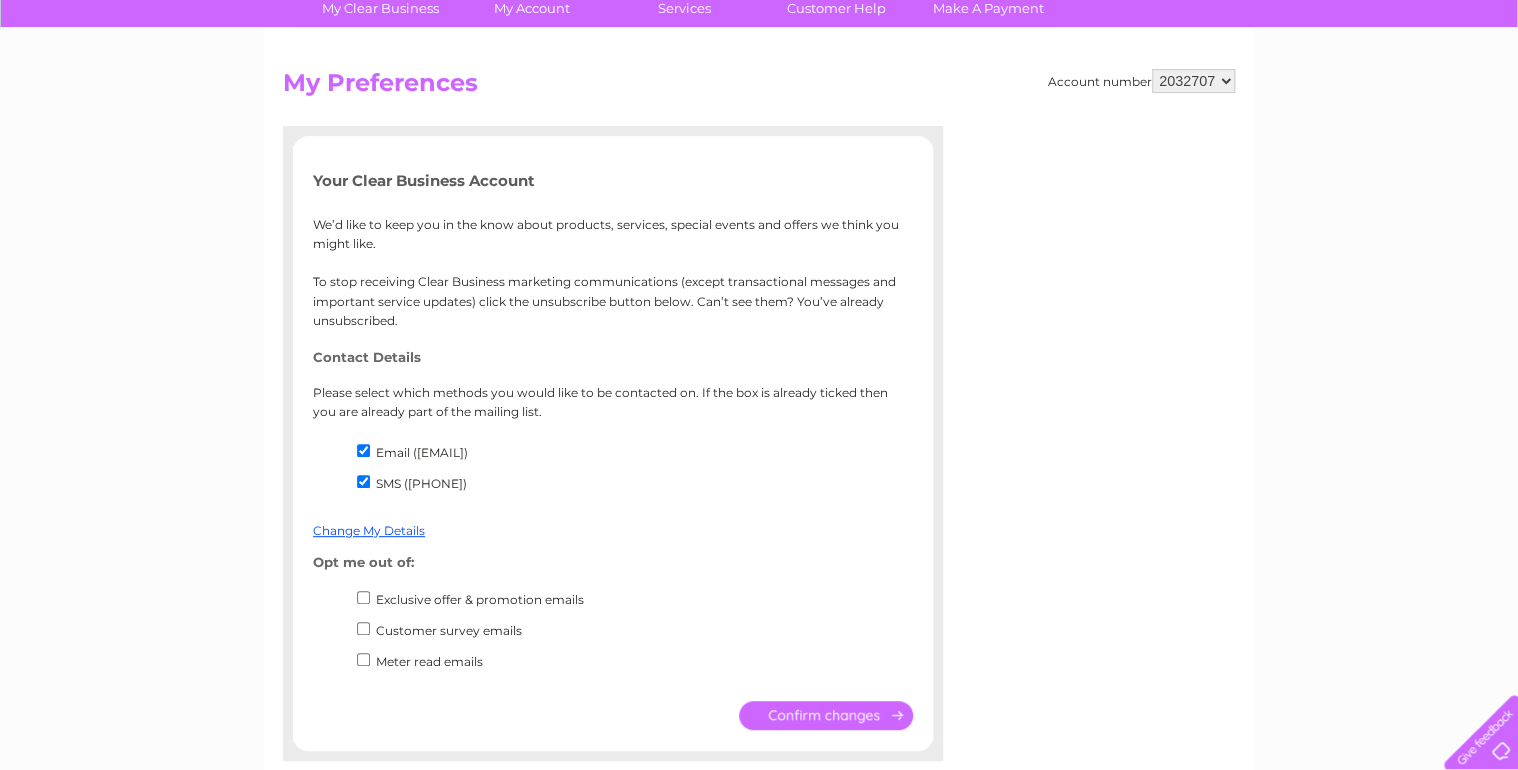 scroll, scrollTop: 0, scrollLeft: 0, axis: both 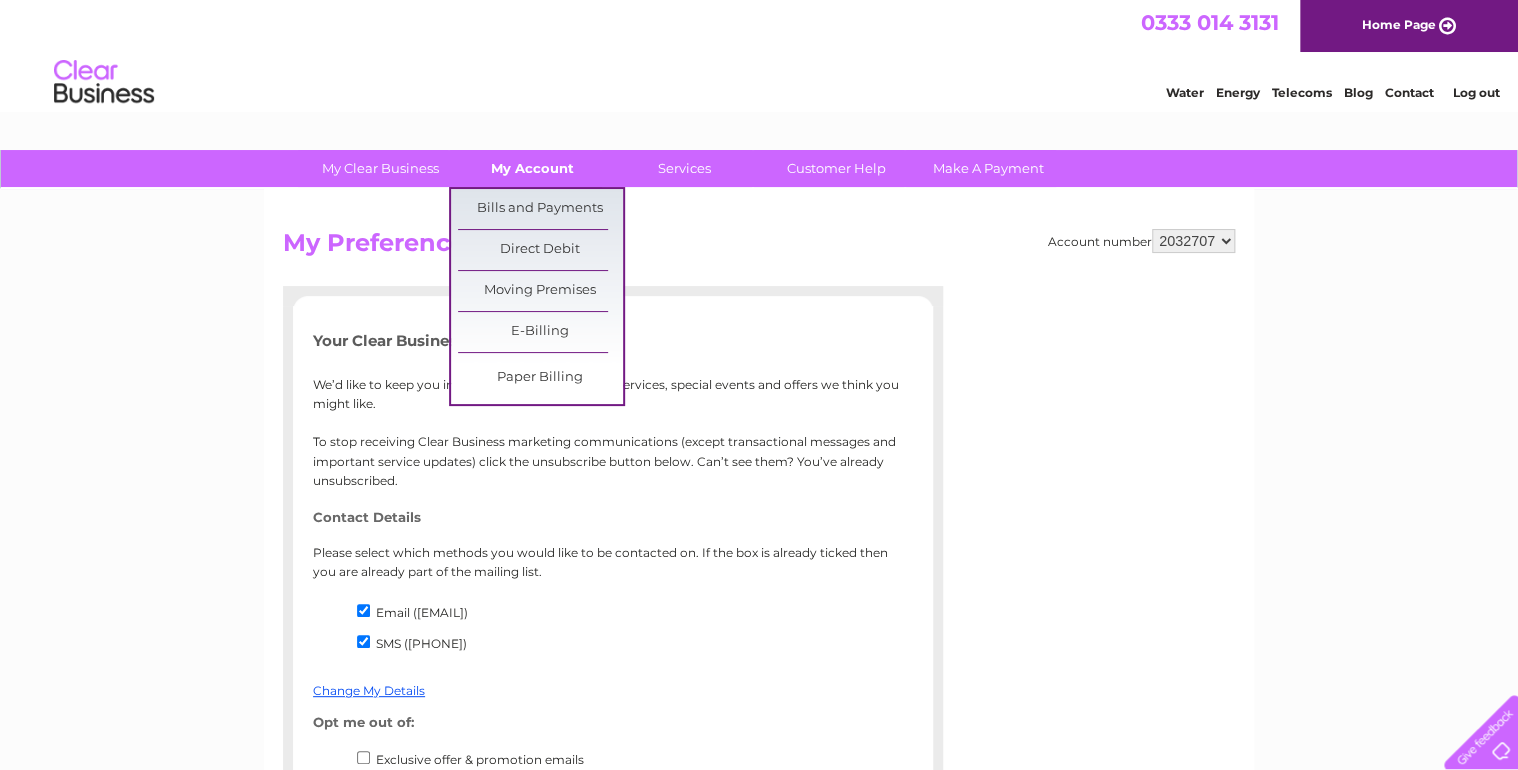click on "My Account" at bounding box center [532, 168] 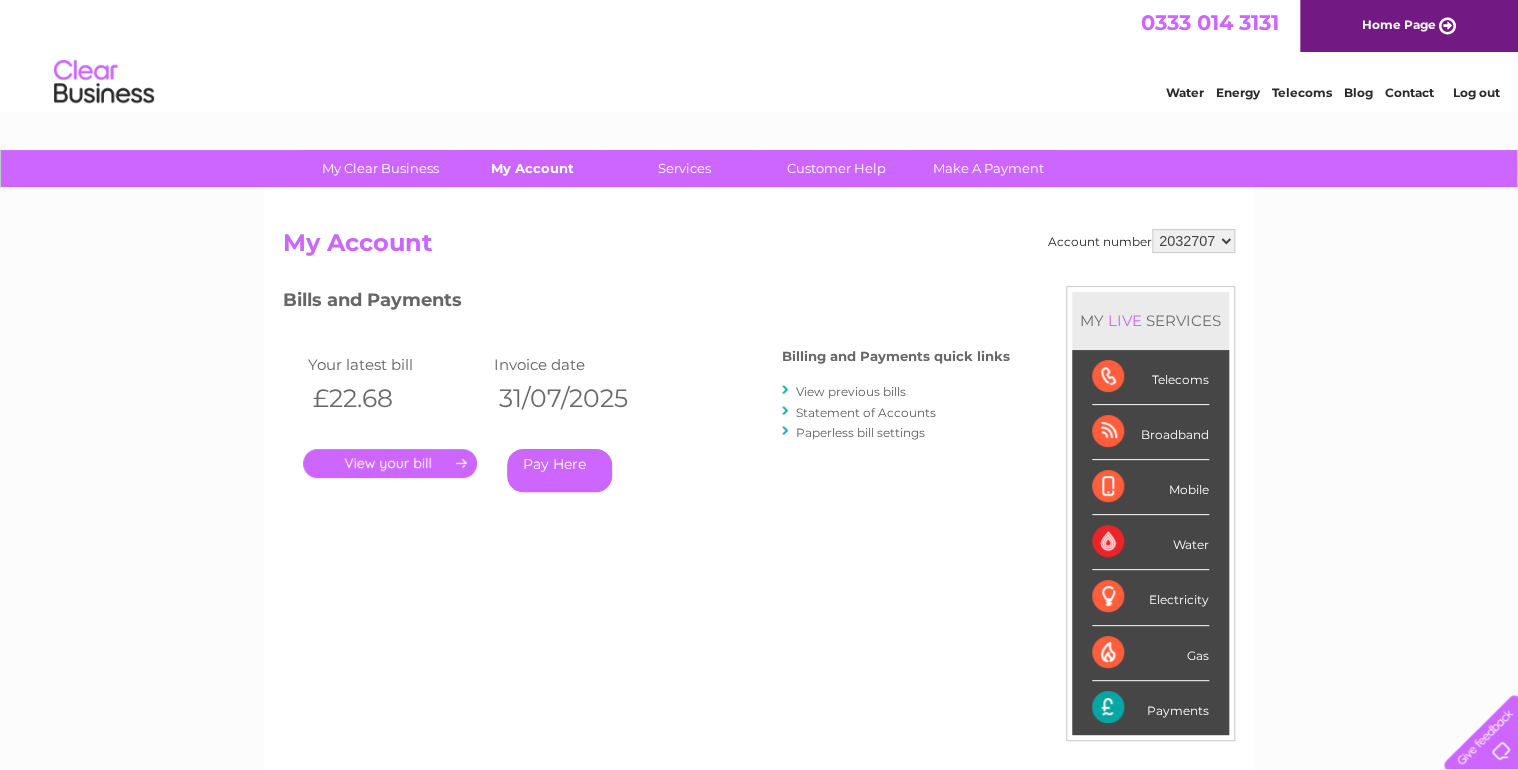 scroll, scrollTop: 0, scrollLeft: 0, axis: both 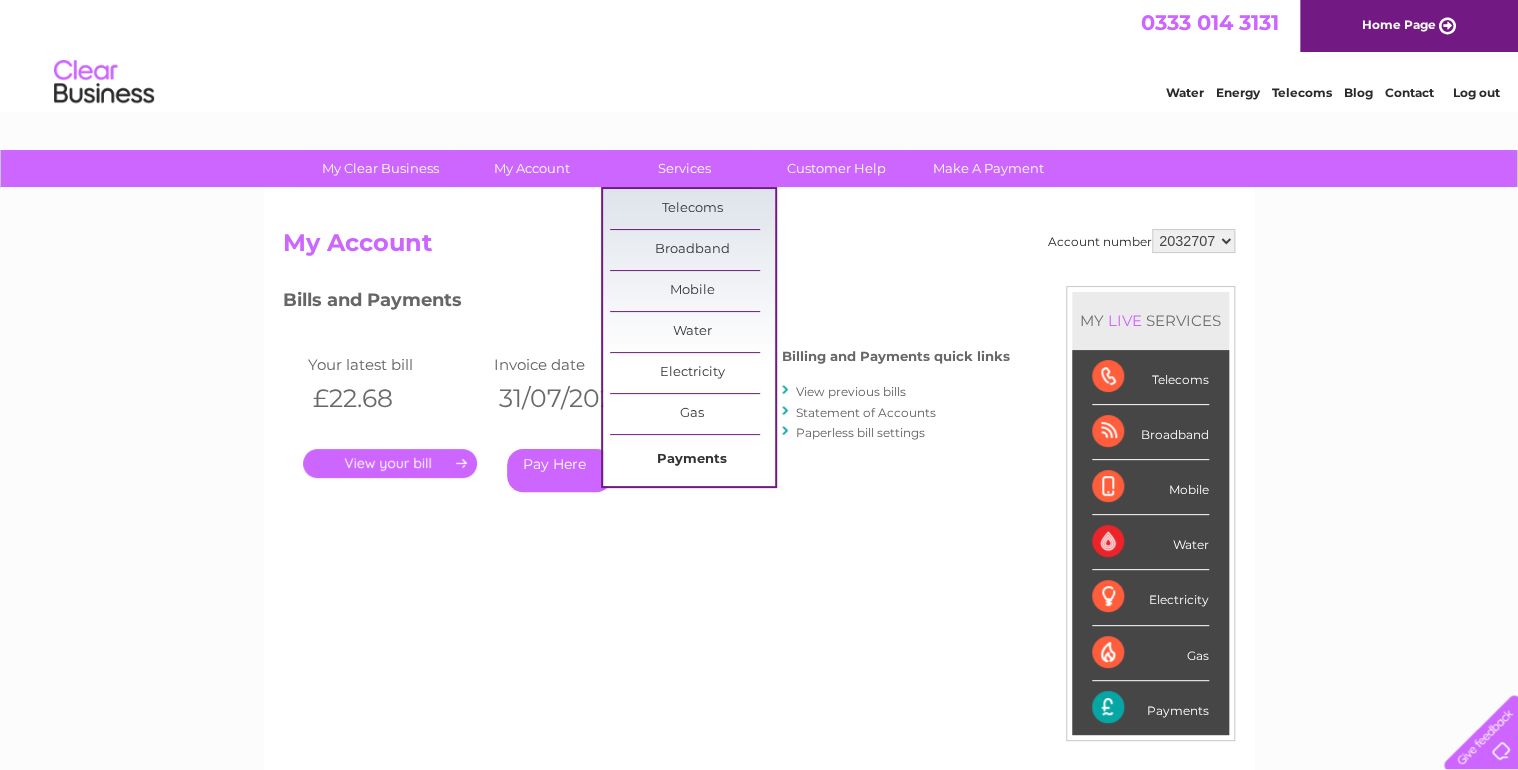click on "Payments" at bounding box center [692, 460] 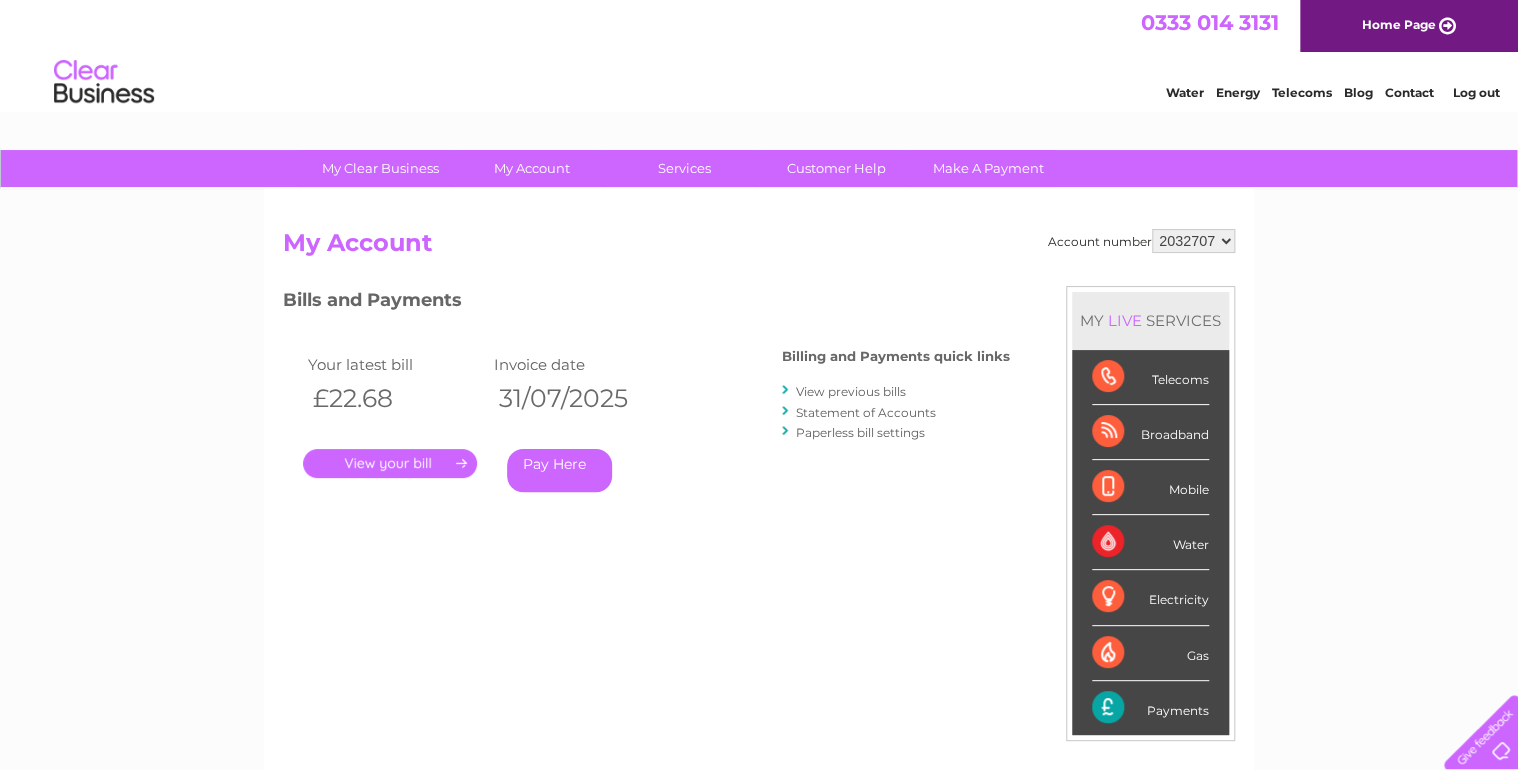 scroll, scrollTop: 0, scrollLeft: 0, axis: both 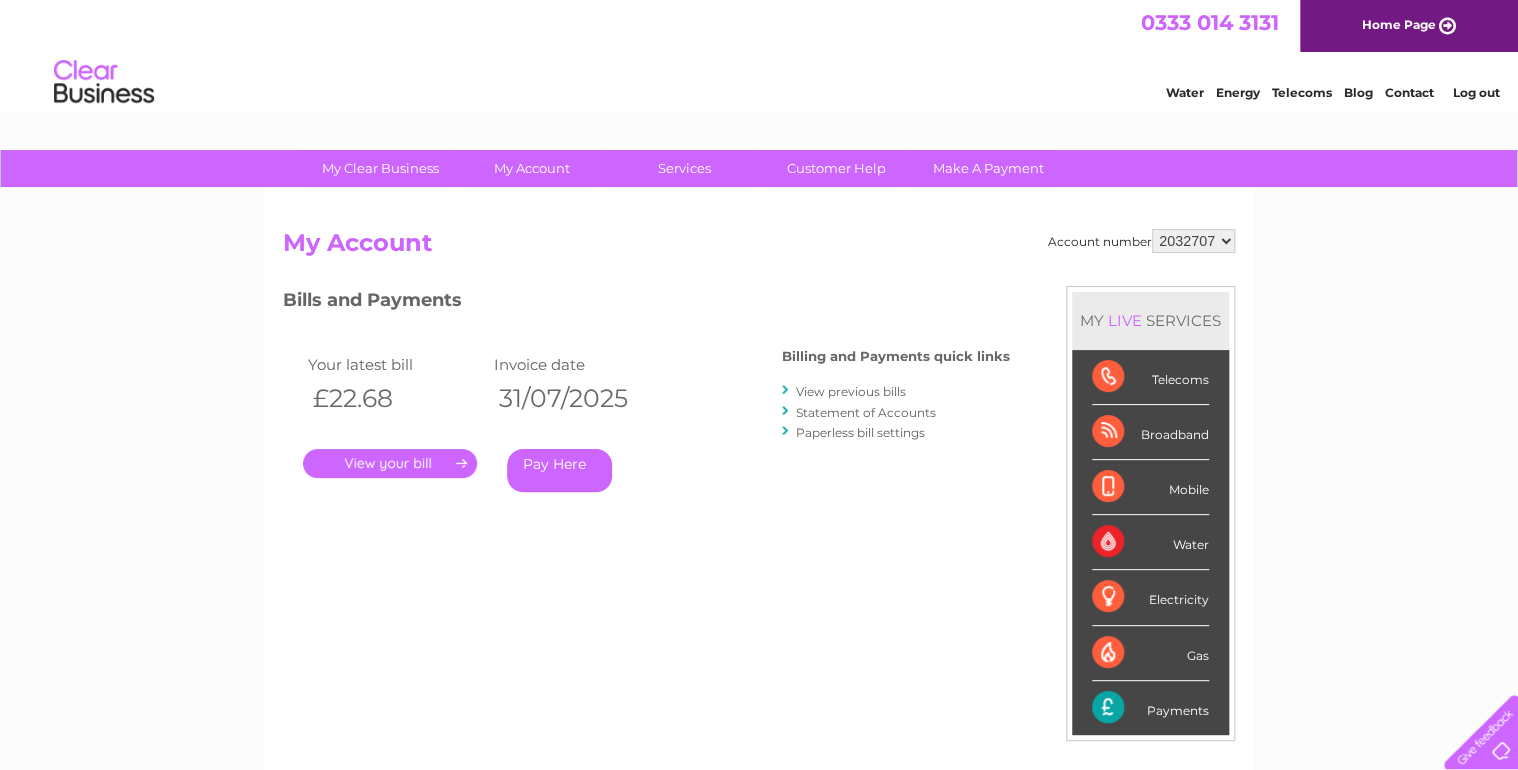 click on "Telecoms" at bounding box center [1150, 377] 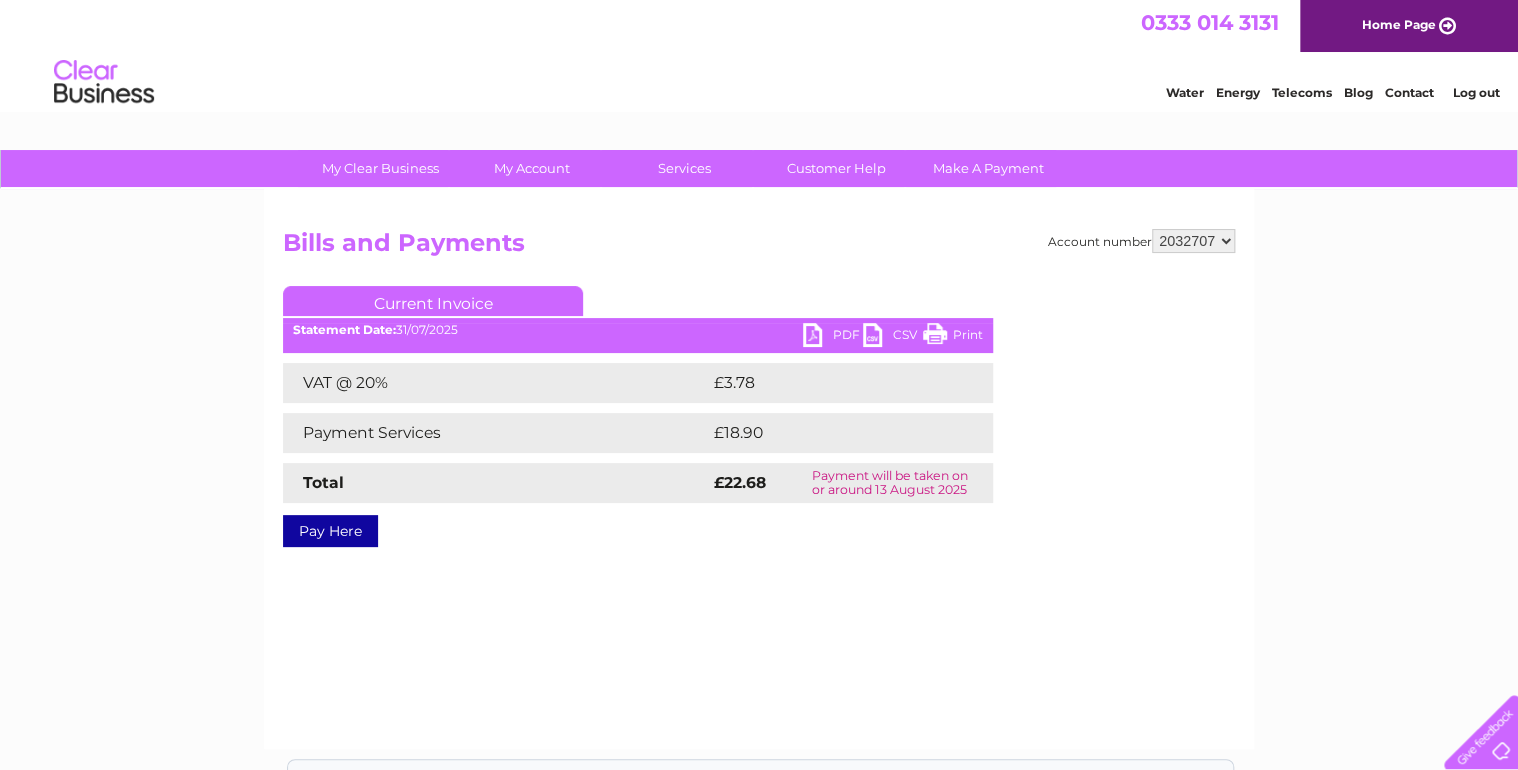 scroll, scrollTop: 0, scrollLeft: 0, axis: both 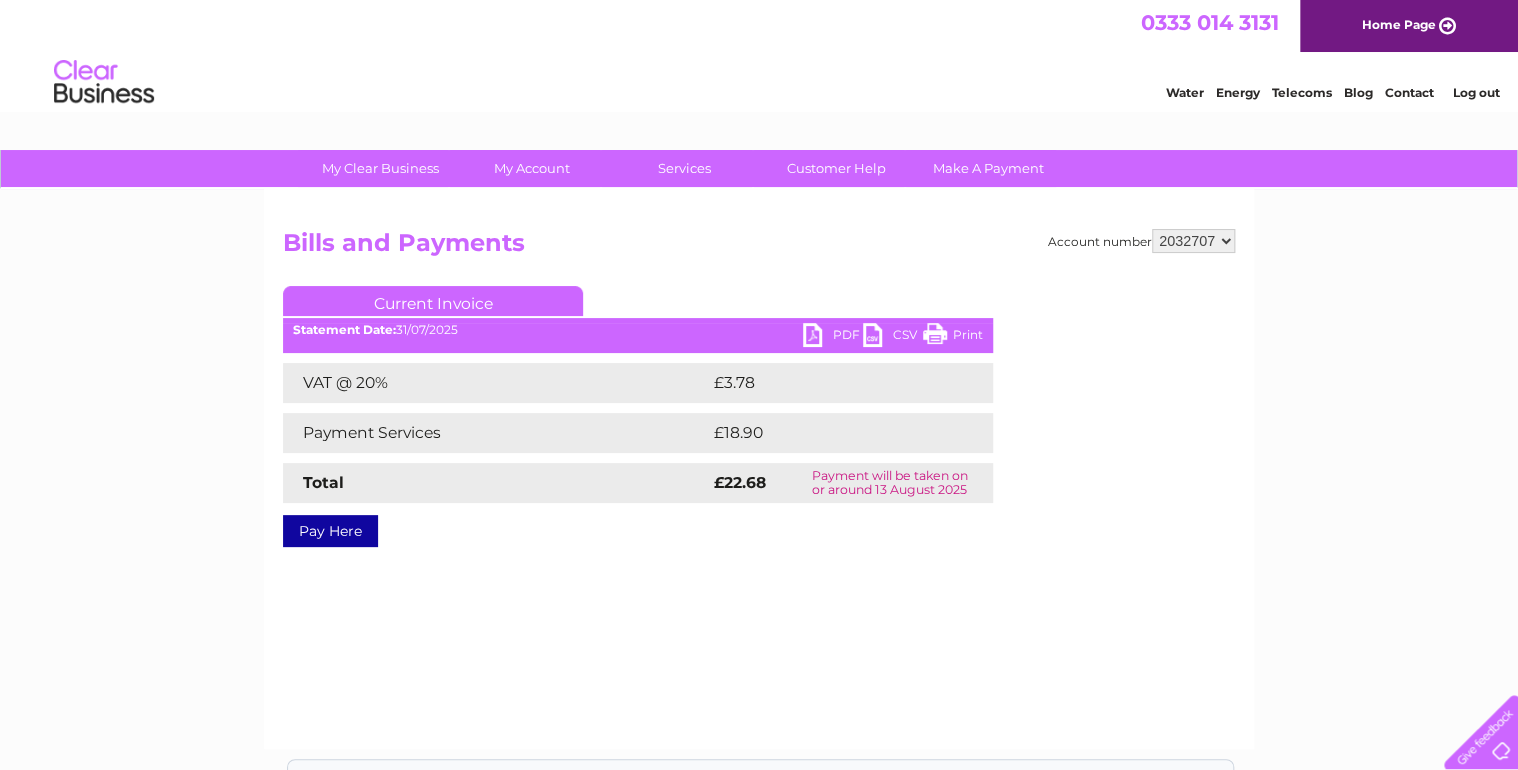 click on "PDF" at bounding box center [833, 337] 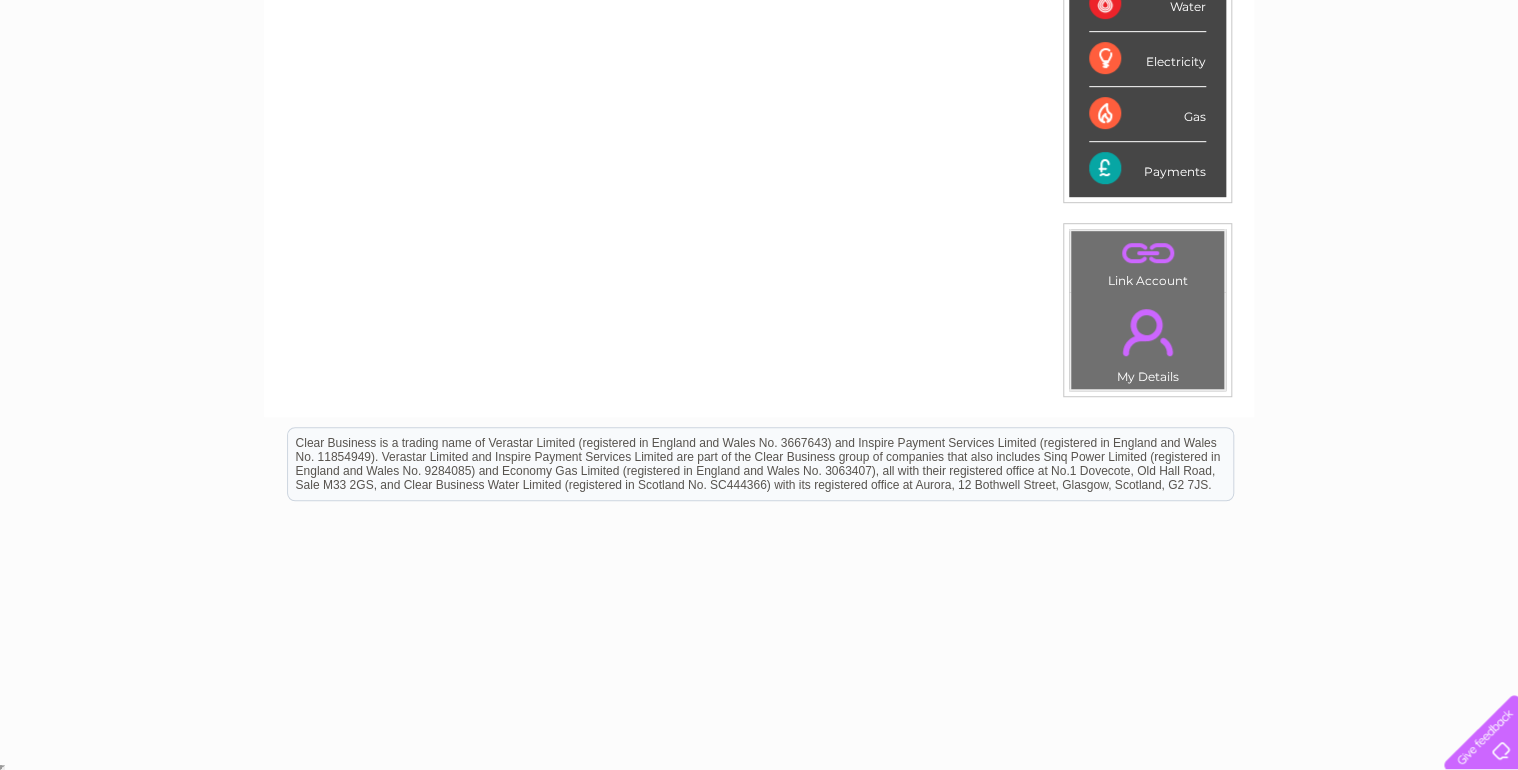 scroll, scrollTop: 0, scrollLeft: 0, axis: both 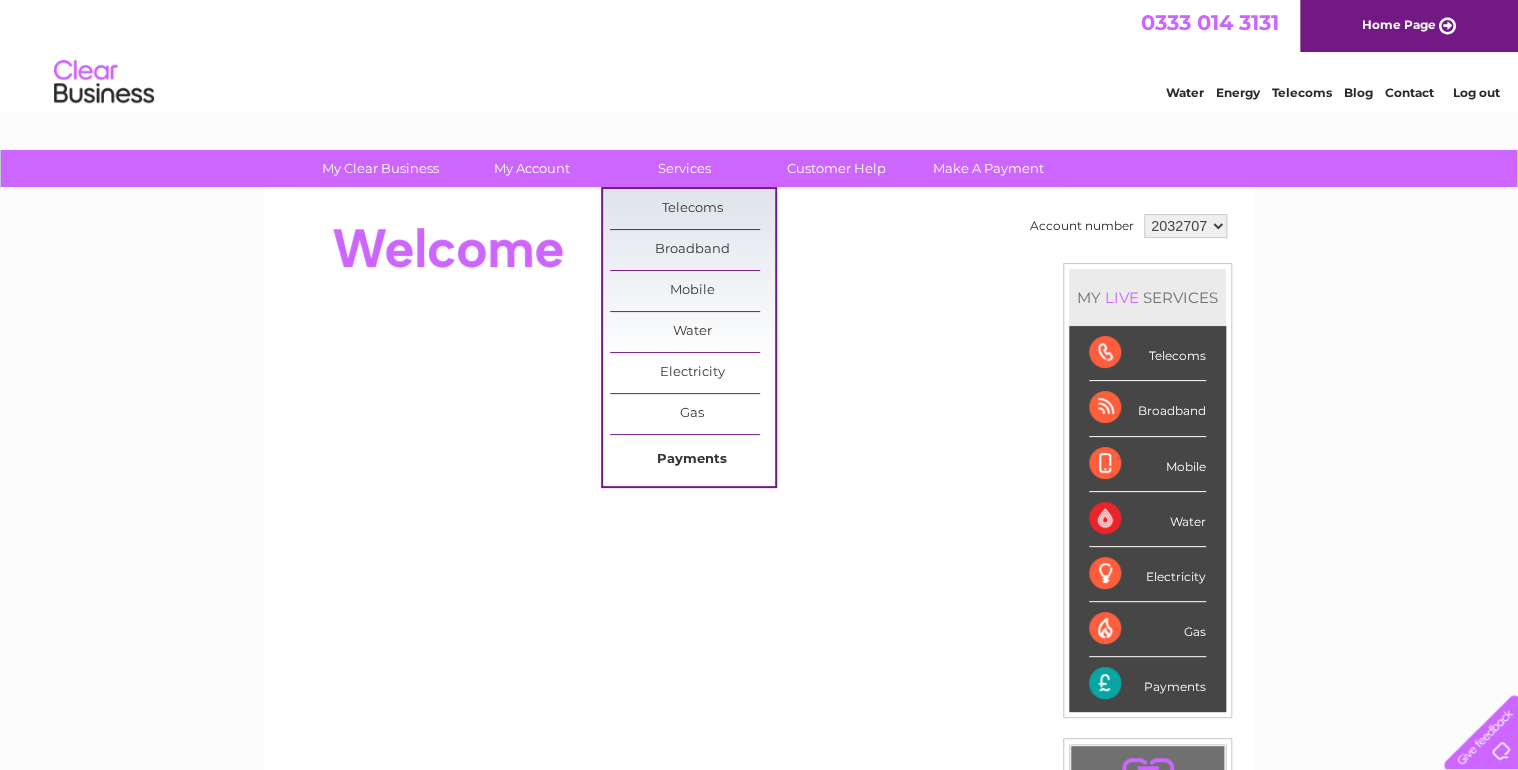click on "Payments" at bounding box center (692, 460) 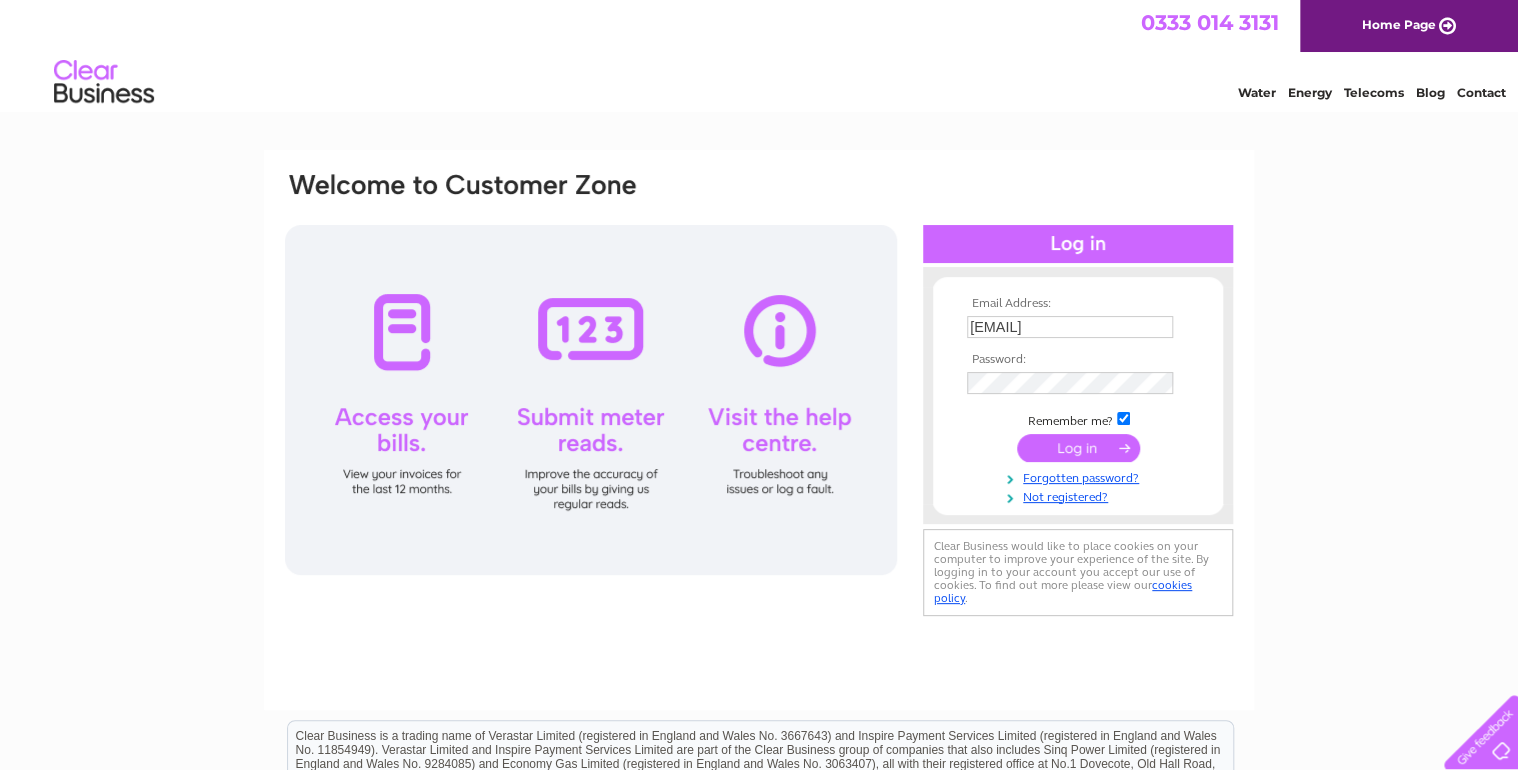 scroll, scrollTop: 0, scrollLeft: 0, axis: both 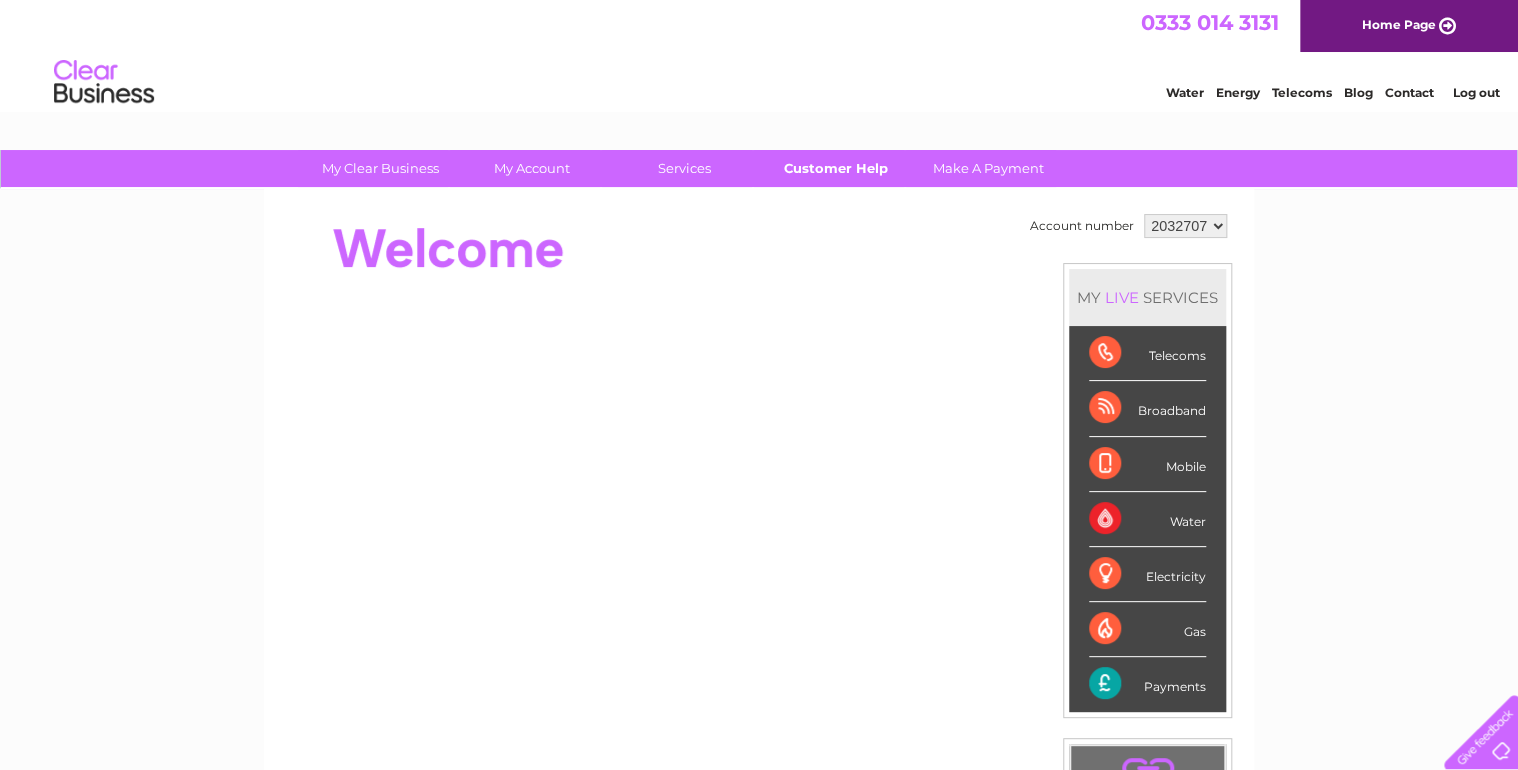 click on "Customer Help" at bounding box center (836, 168) 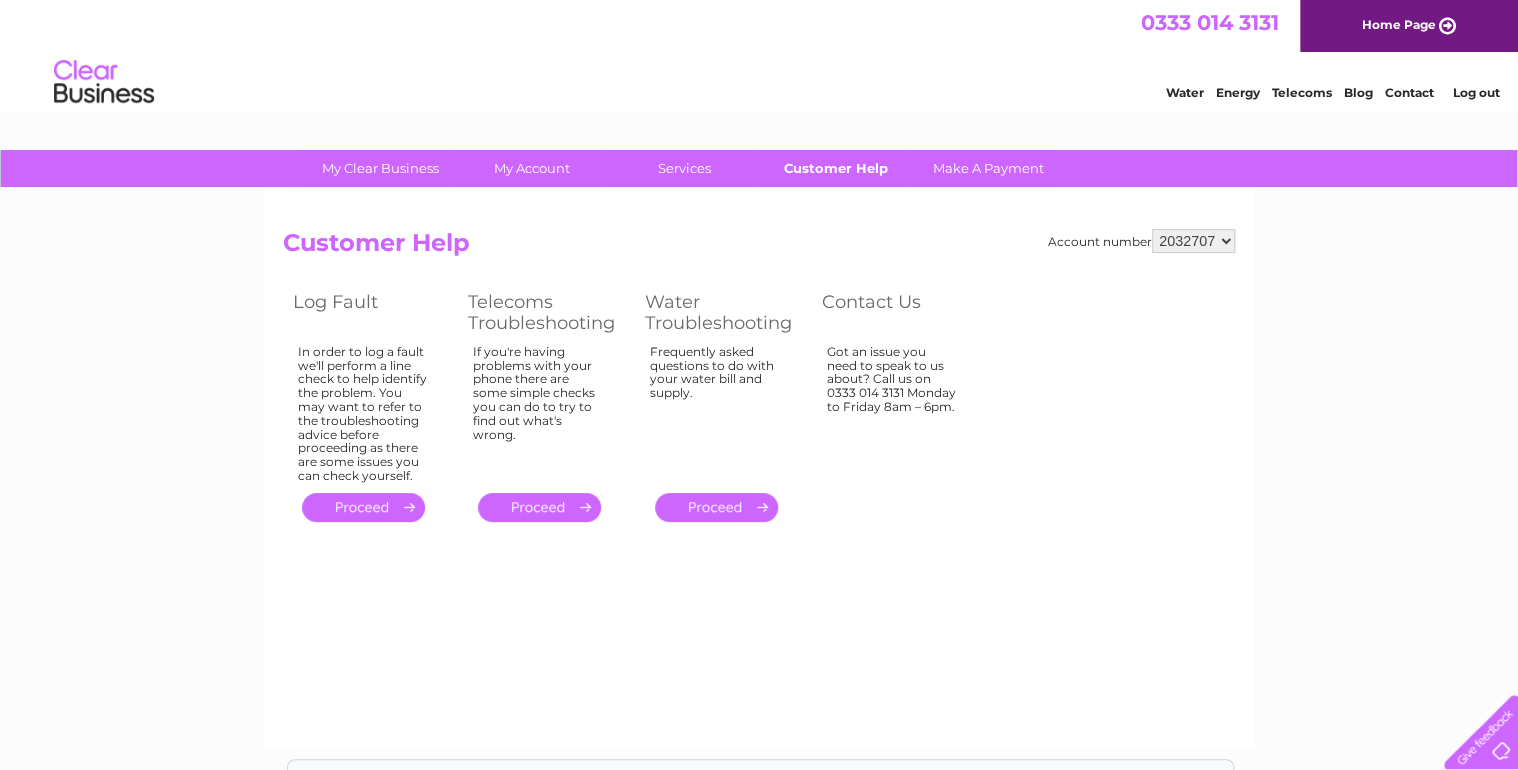 scroll, scrollTop: 0, scrollLeft: 0, axis: both 